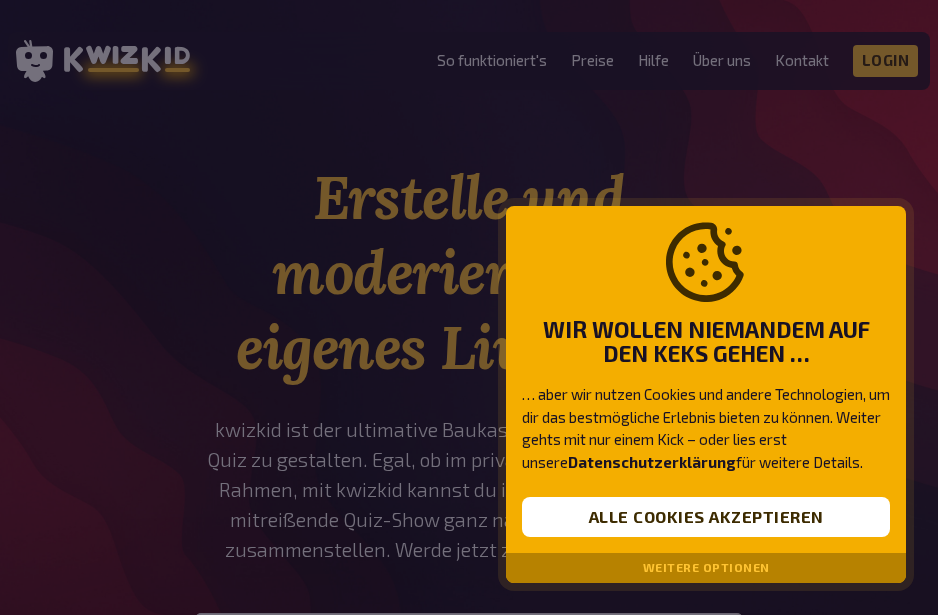 scroll, scrollTop: 0, scrollLeft: 0, axis: both 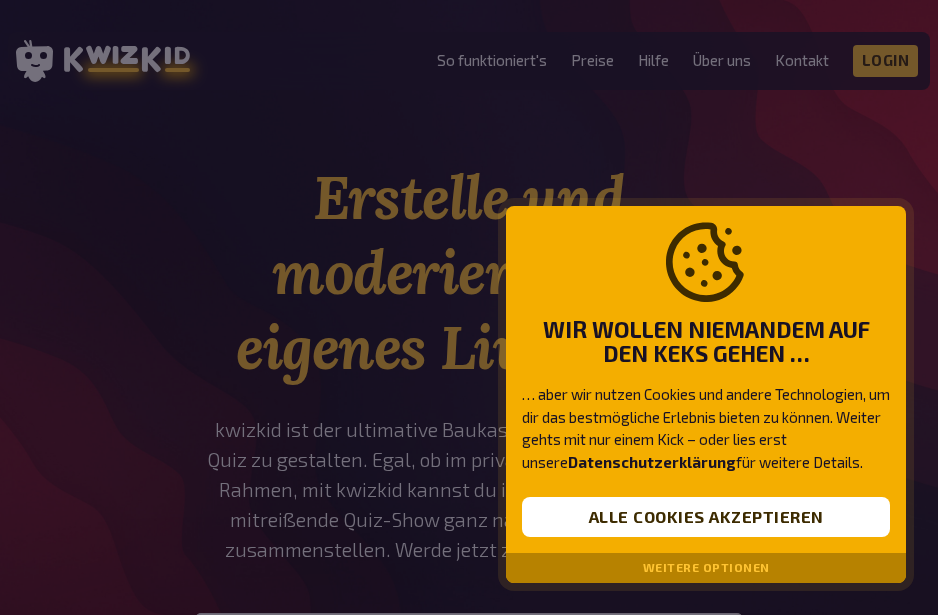 click on "Weitere Optionen" at bounding box center (706, 568) 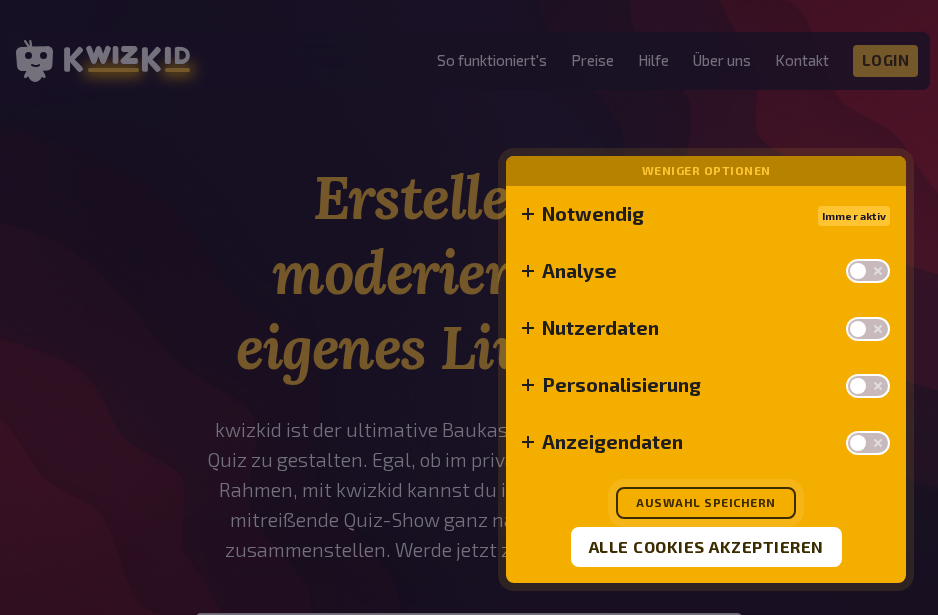 click on "Auswahl speichern" at bounding box center [706, 503] 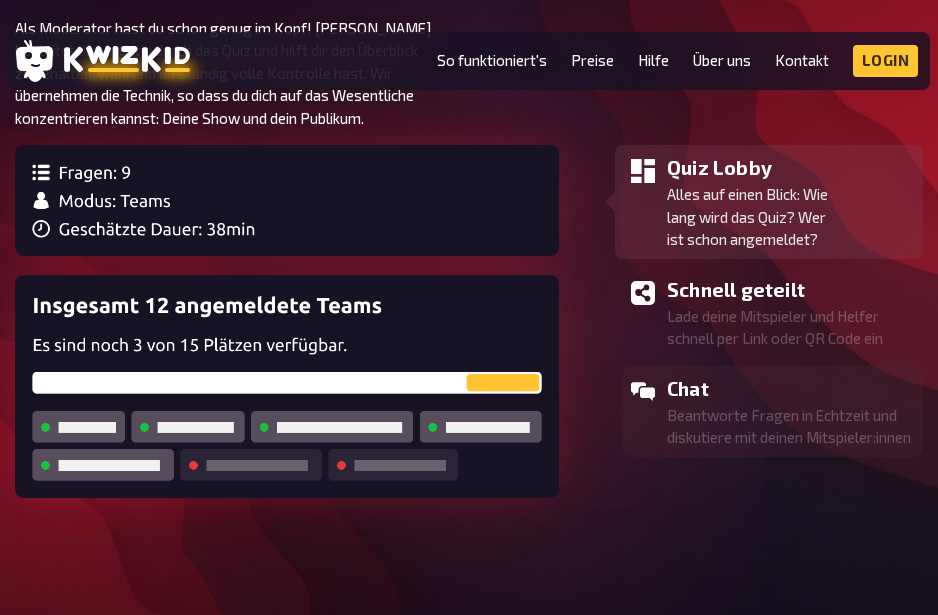 scroll, scrollTop: 1500, scrollLeft: 0, axis: vertical 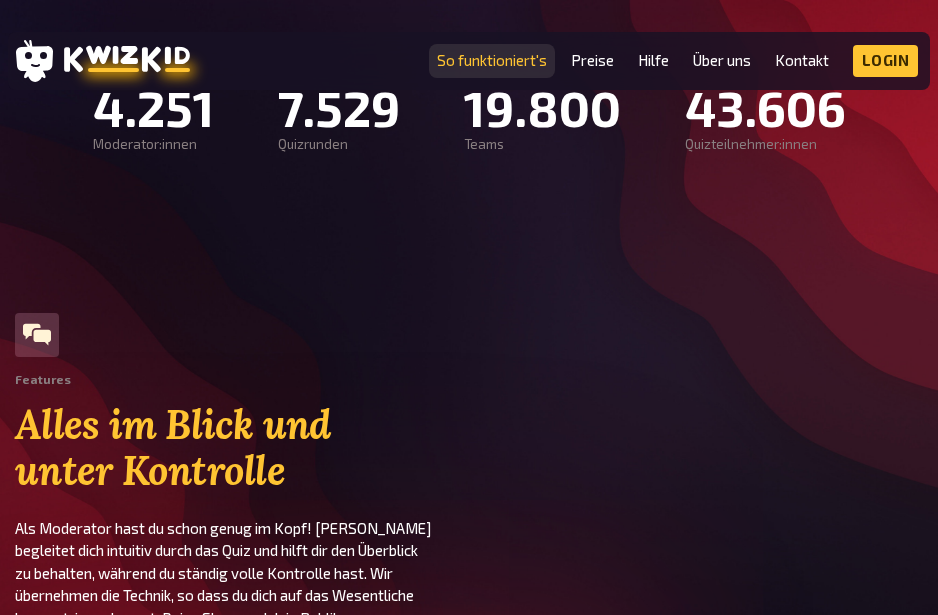 click on "So funktioniert's" at bounding box center [492, 60] 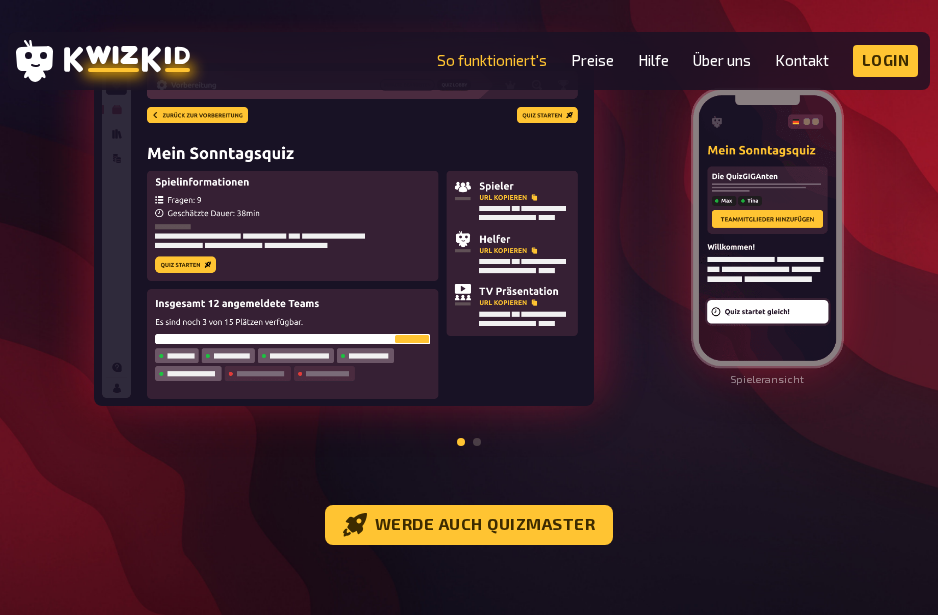 scroll, scrollTop: 2100, scrollLeft: 0, axis: vertical 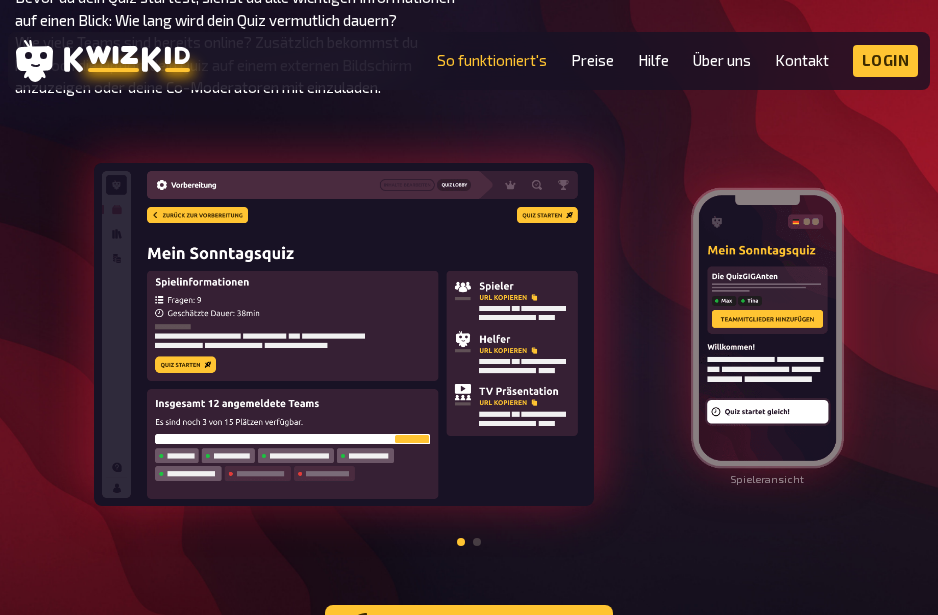 click at bounding box center [469, 540] 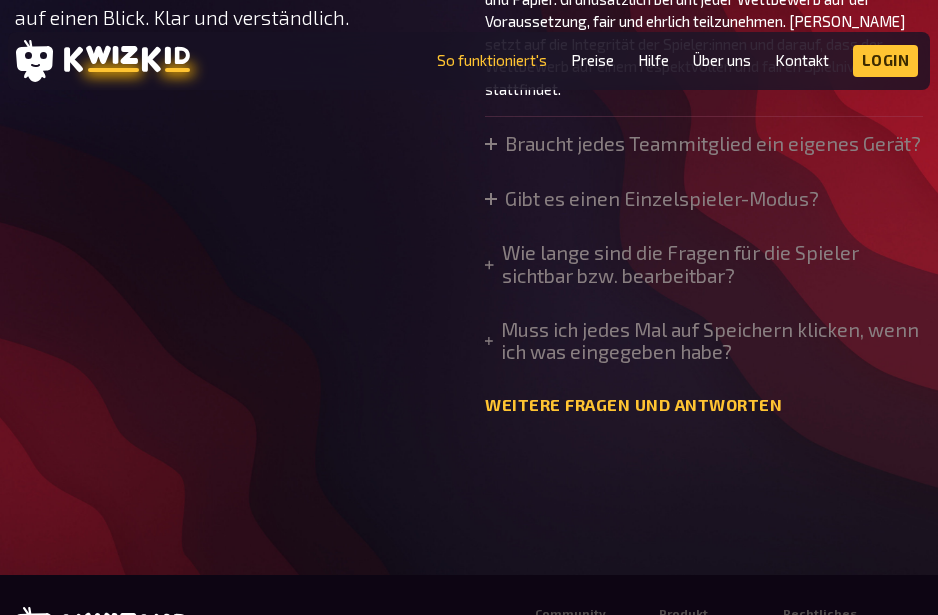 scroll, scrollTop: 6800, scrollLeft: 0, axis: vertical 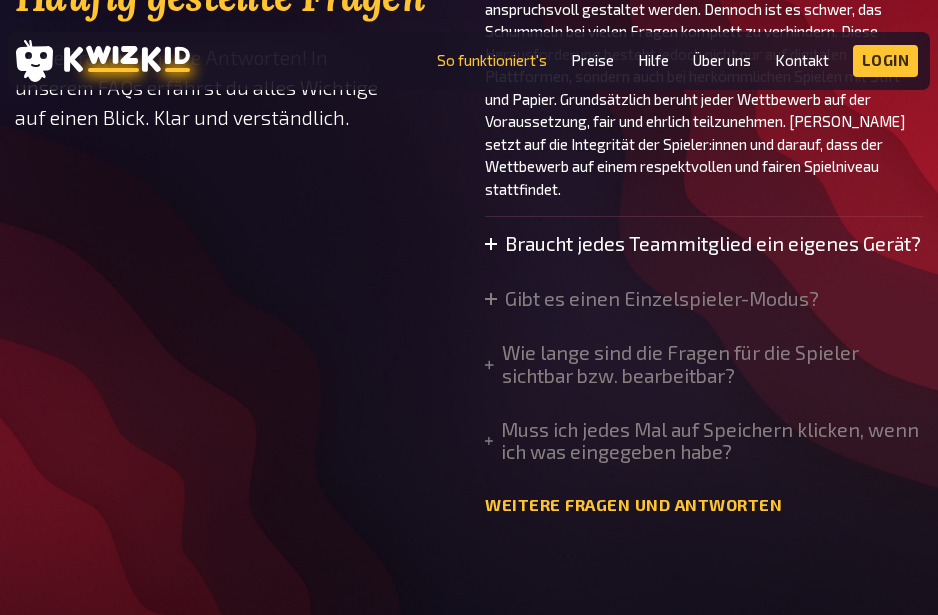 click 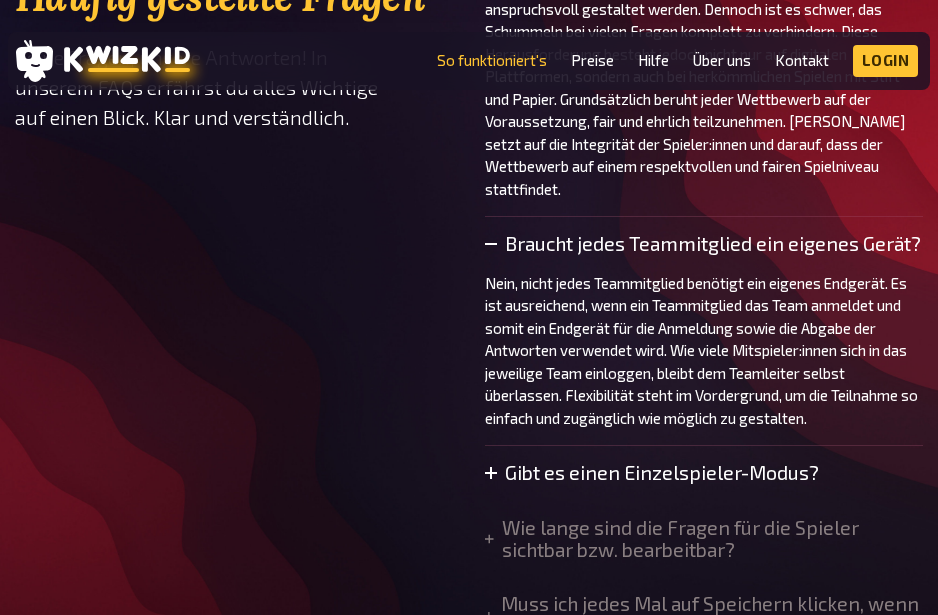 click 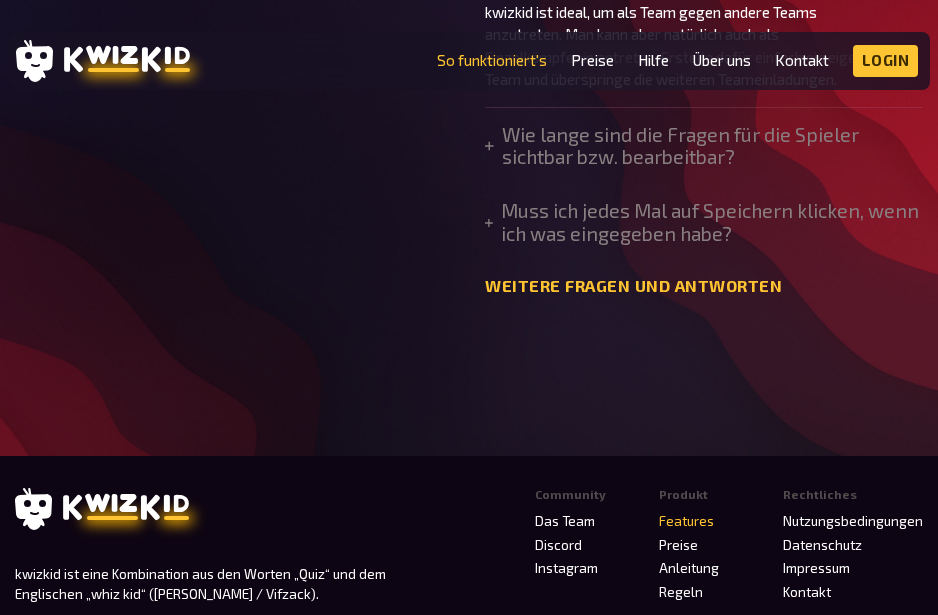 scroll, scrollTop: 7382, scrollLeft: 0, axis: vertical 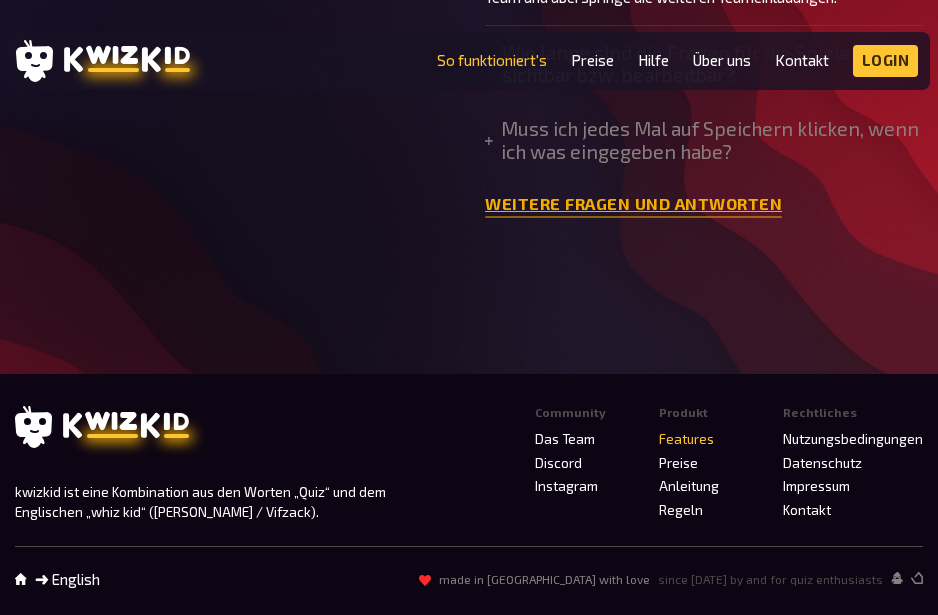 click on "Weitere Fragen und Antworten" at bounding box center (633, 204) 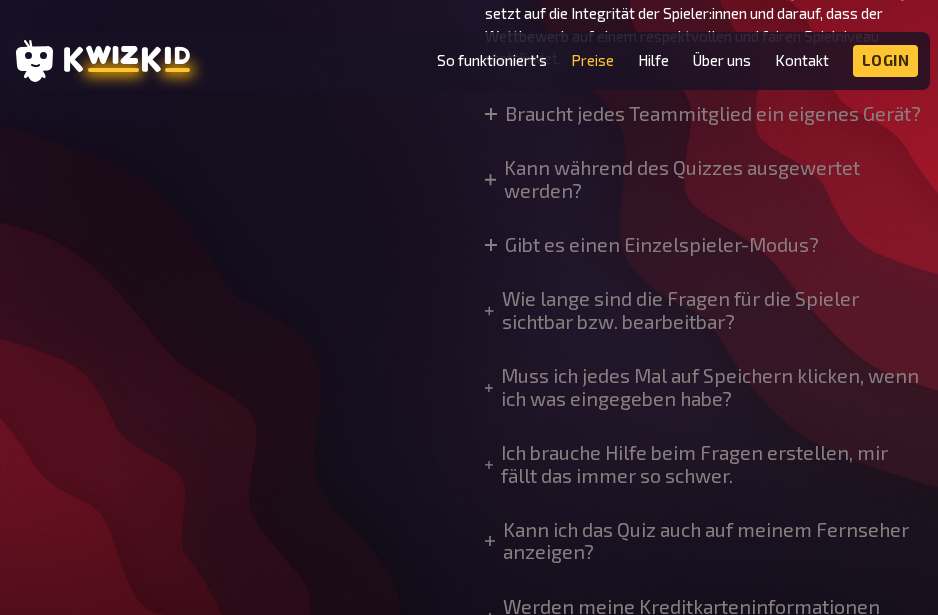 scroll, scrollTop: 2673, scrollLeft: 0, axis: vertical 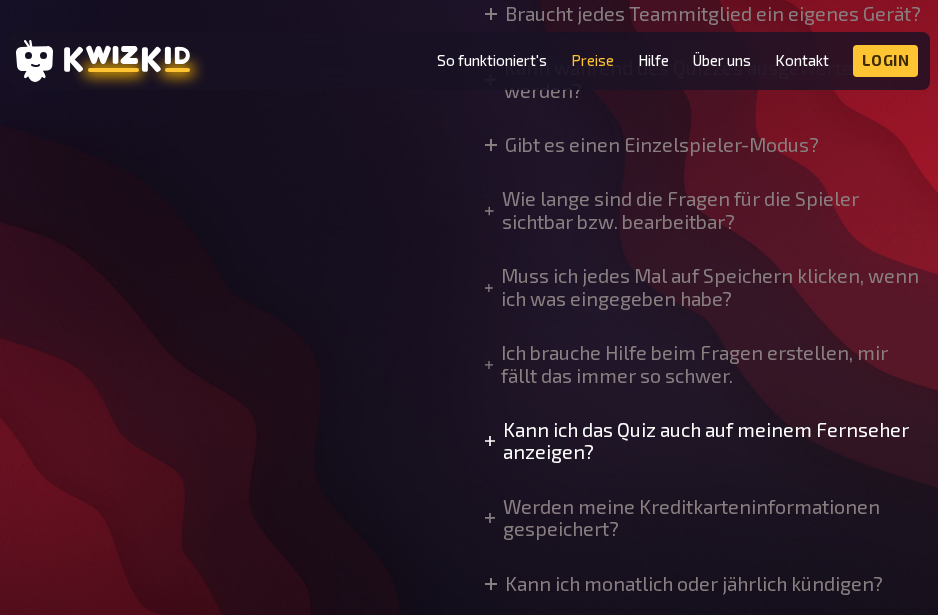 click 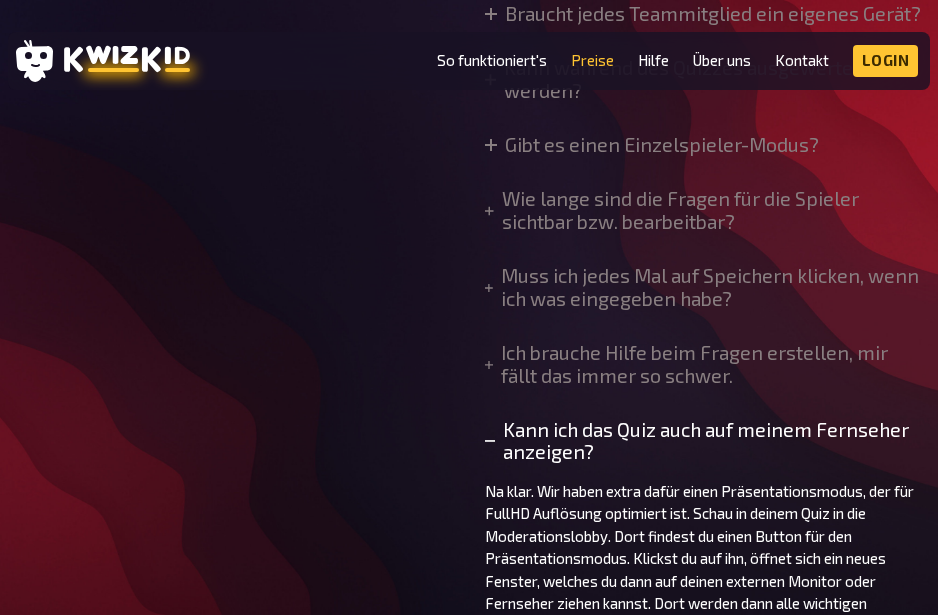 scroll, scrollTop: 2773, scrollLeft: 0, axis: vertical 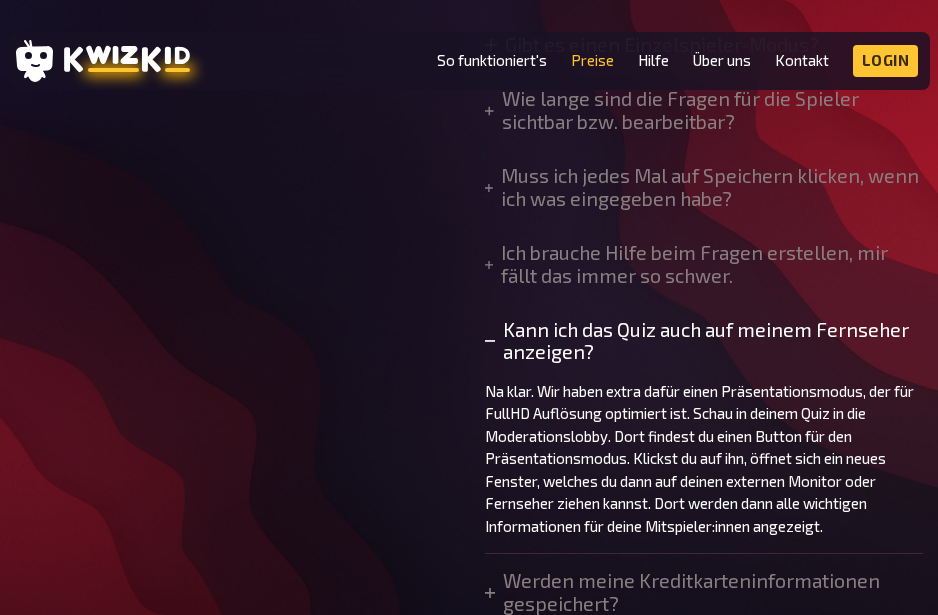 click 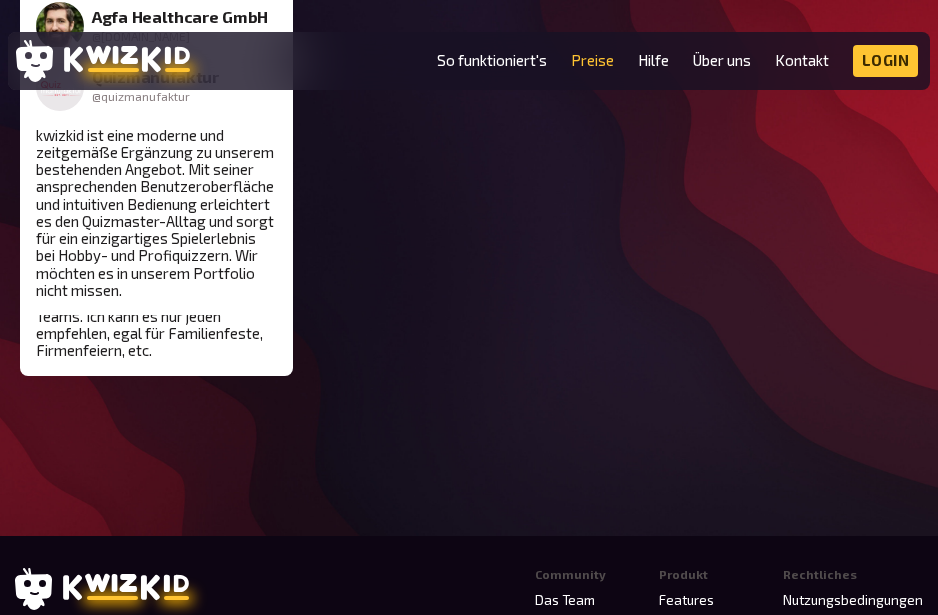 scroll, scrollTop: 4217, scrollLeft: 0, axis: vertical 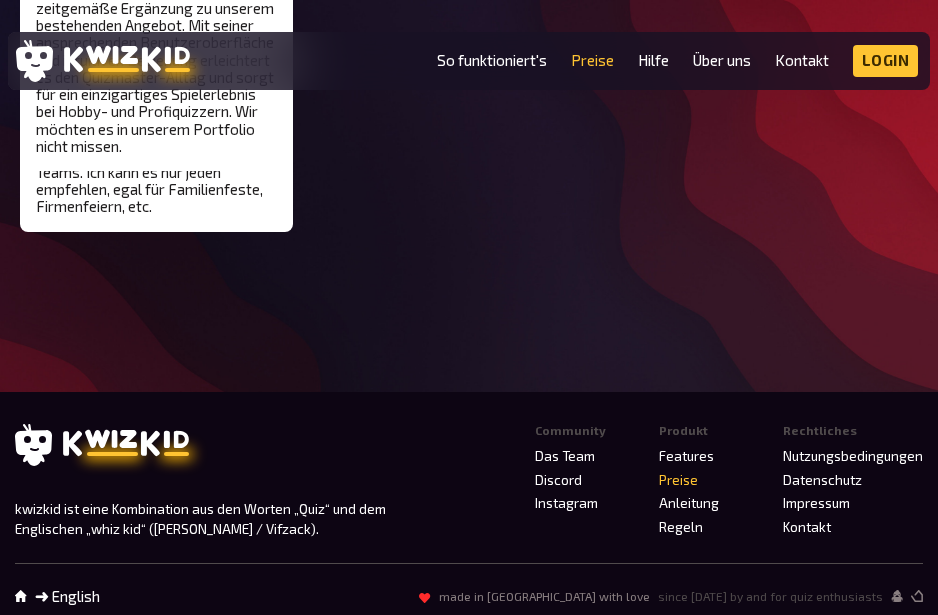 click on "Preise" at bounding box center (678, 480) 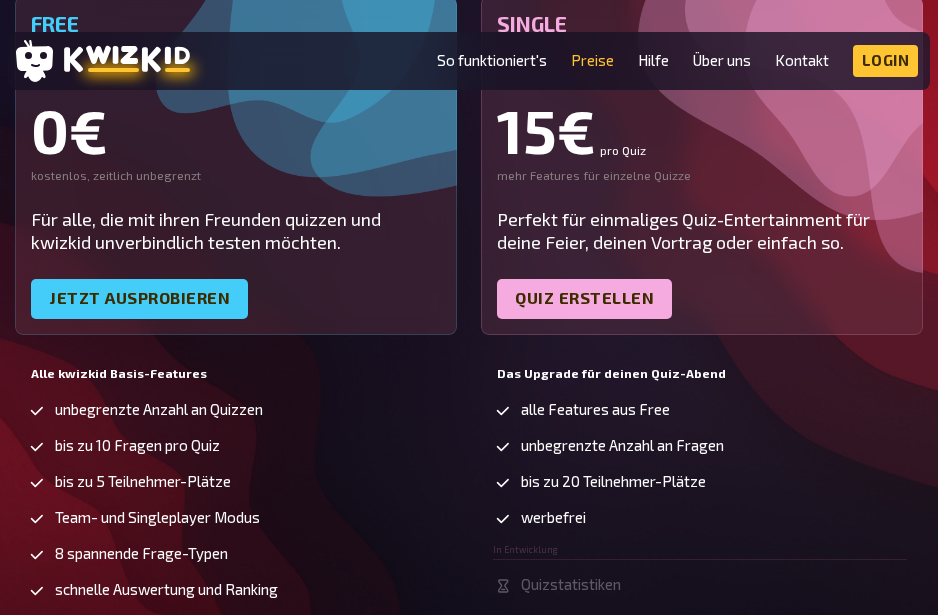 scroll, scrollTop: 500, scrollLeft: 0, axis: vertical 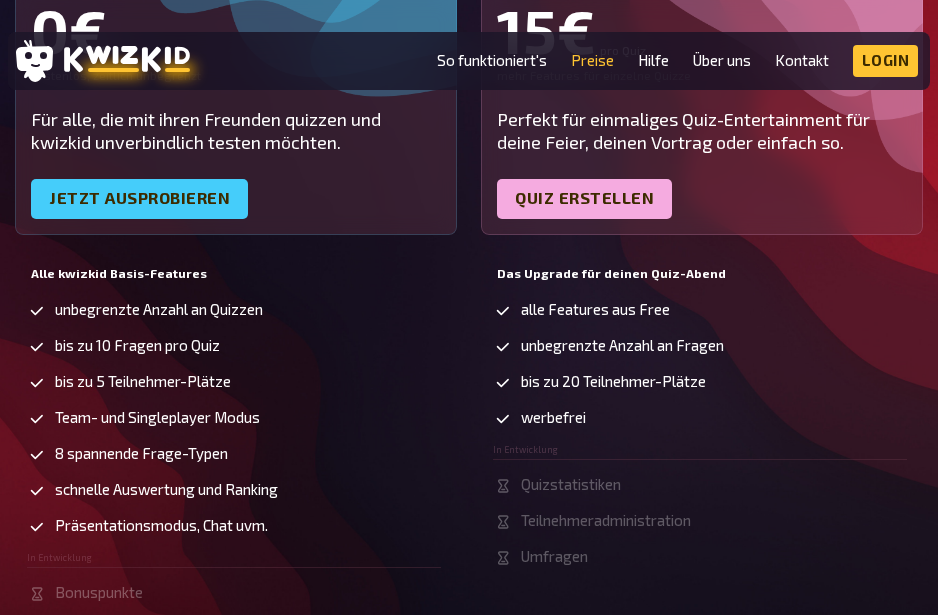 click on "unbegrenzte Anzahl an Quizzen bis zu 10 Fragen pro Quiz bis zu 5 Teilnehmer-Plätze Team- und Singleplayer Modus 8 spannende Frage-Typen schnelle Auswertung und Ranking Präsentationsmodus, Chat uvm. In Entwicklung Bonuspunkte" at bounding box center [234, 452] 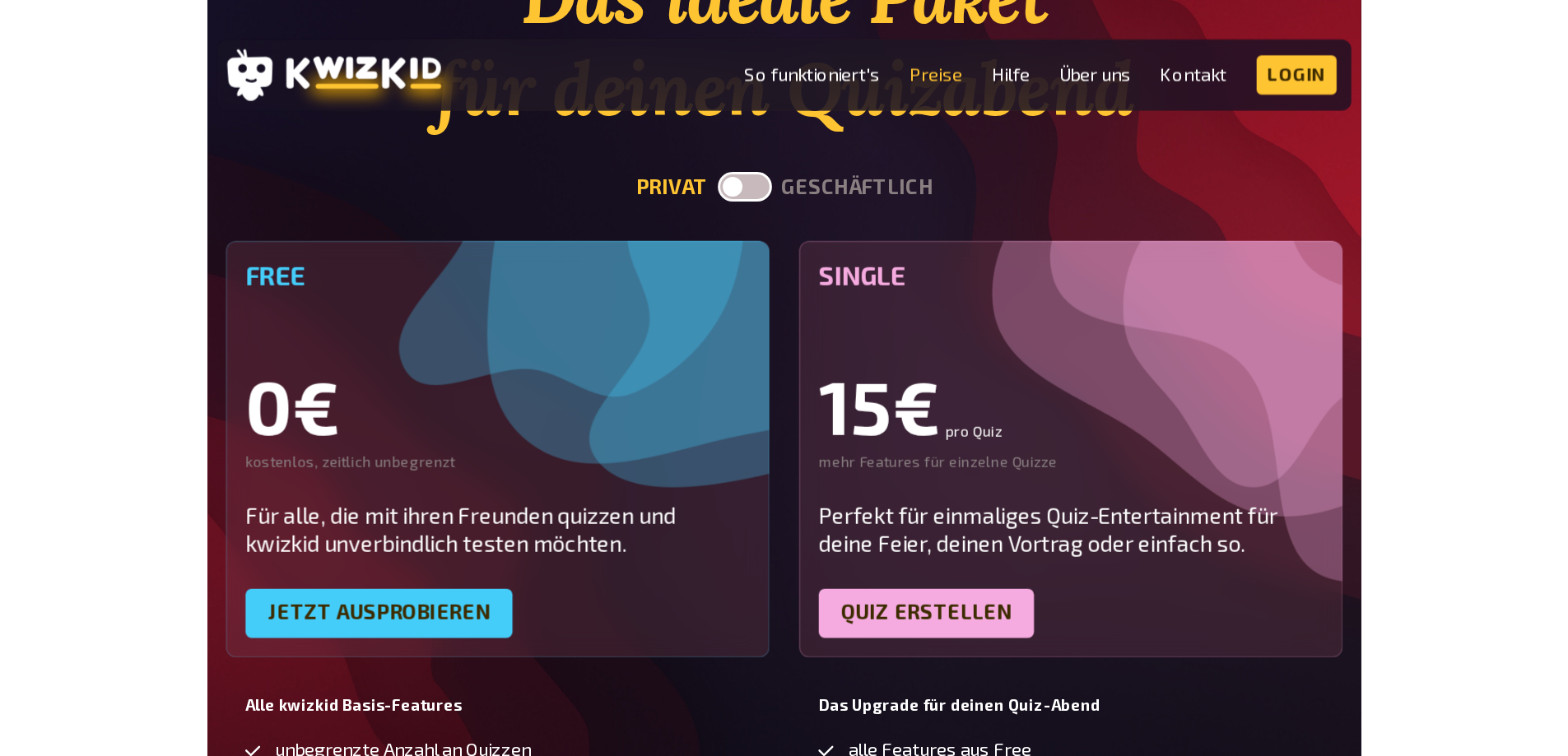 scroll, scrollTop: 329, scrollLeft: 0, axis: vertical 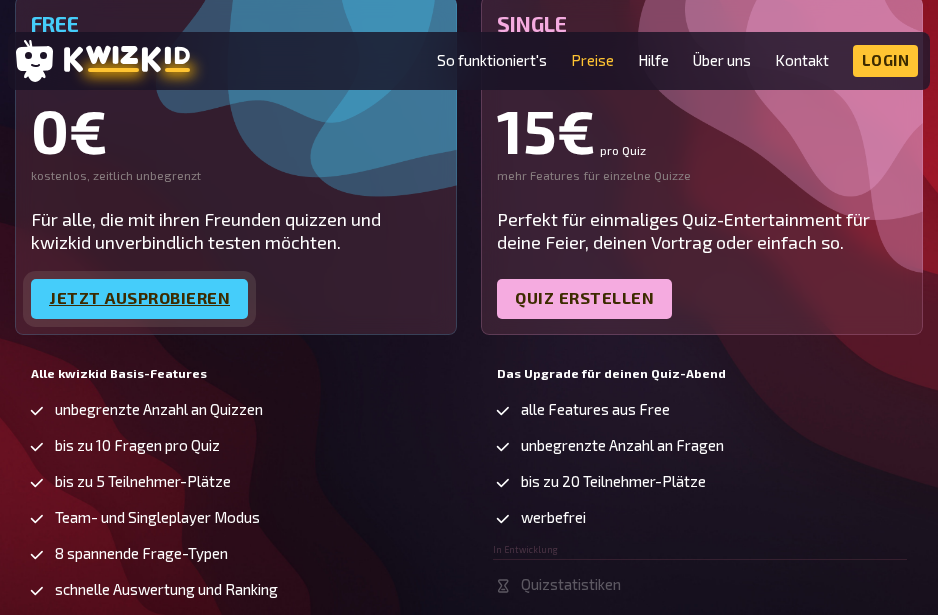 click on "Jetzt ausprobieren" at bounding box center (139, 299) 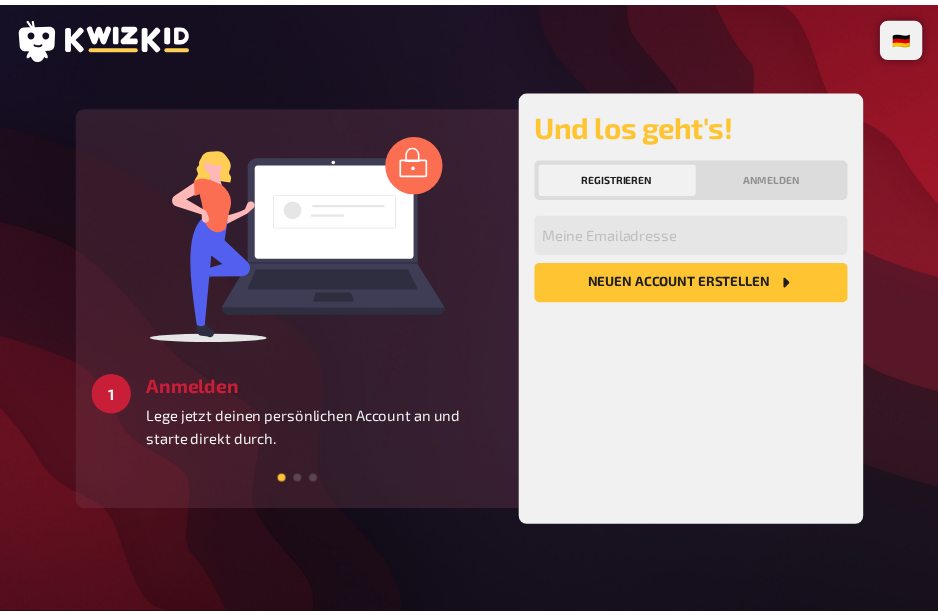 scroll, scrollTop: 0, scrollLeft: 0, axis: both 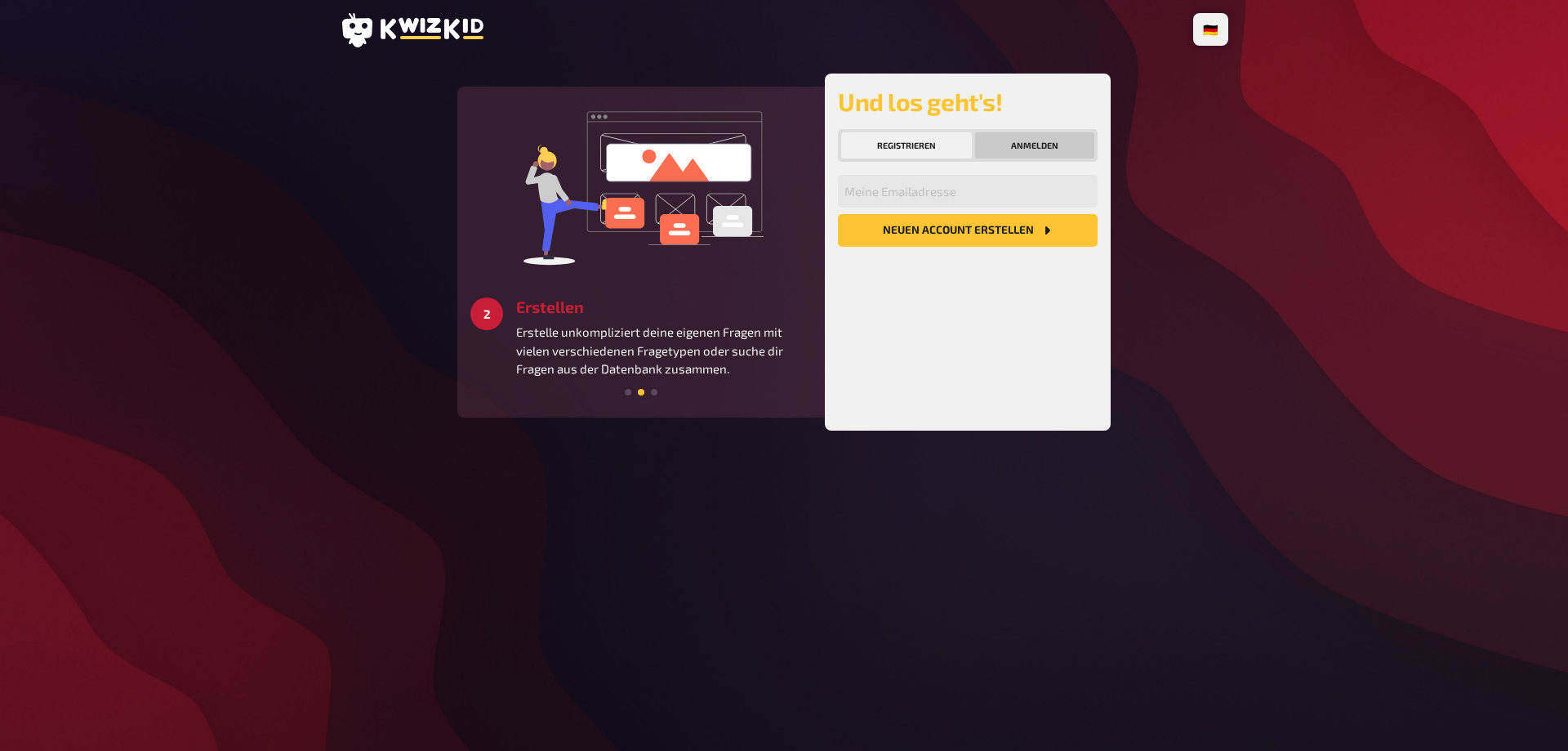 click on "Anmelden" at bounding box center [1035, 145] 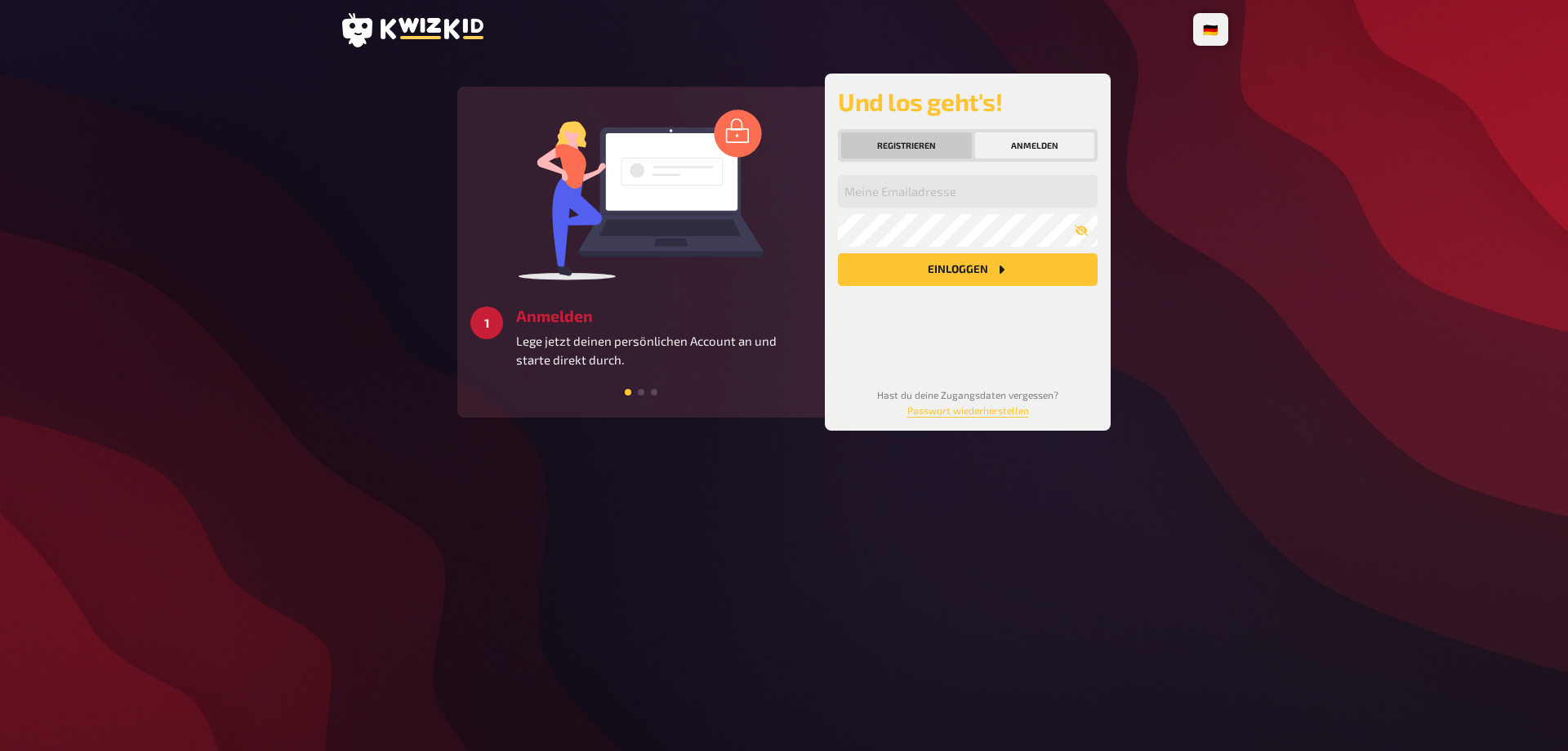 click on "Registrieren" at bounding box center [906, 145] 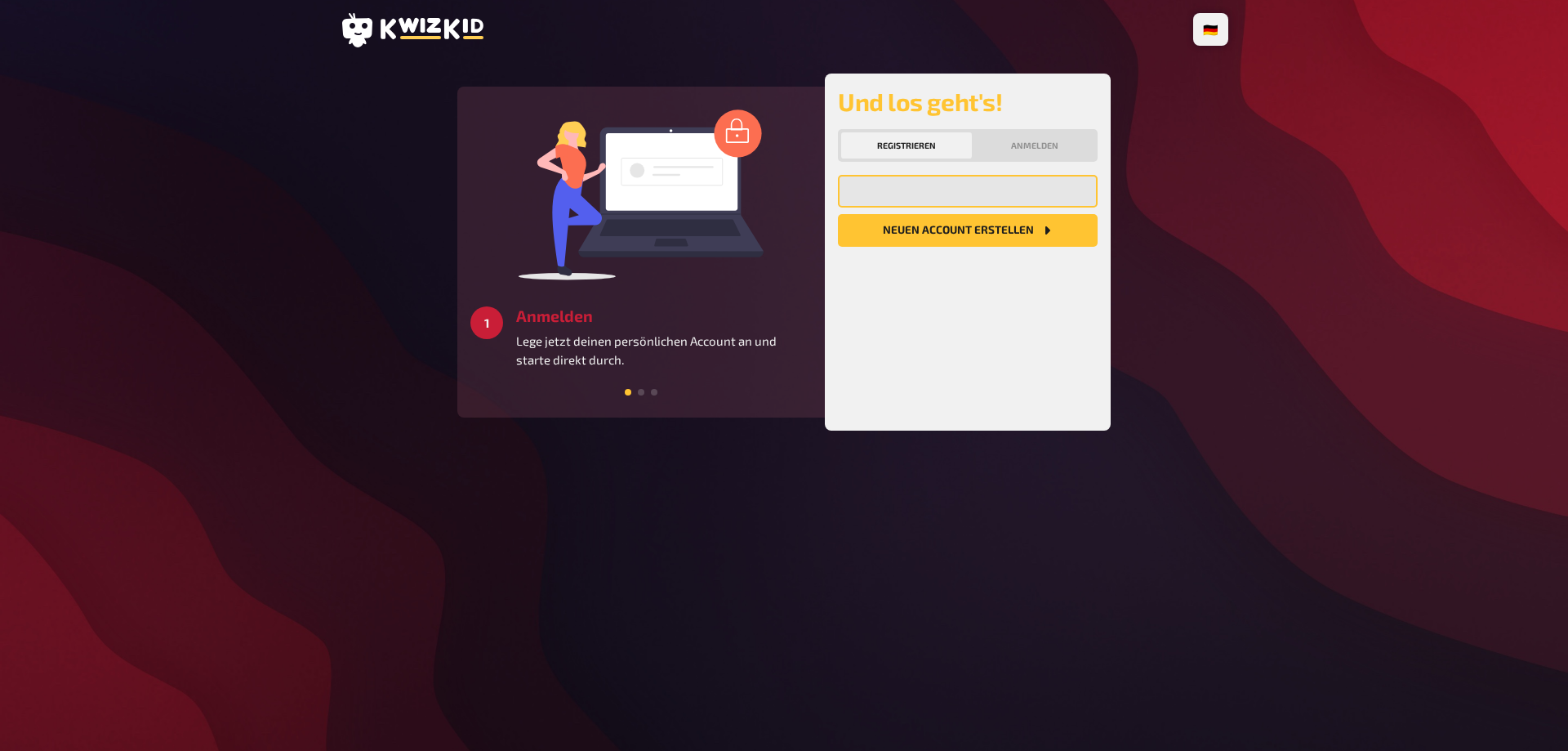 click at bounding box center (968, 191) 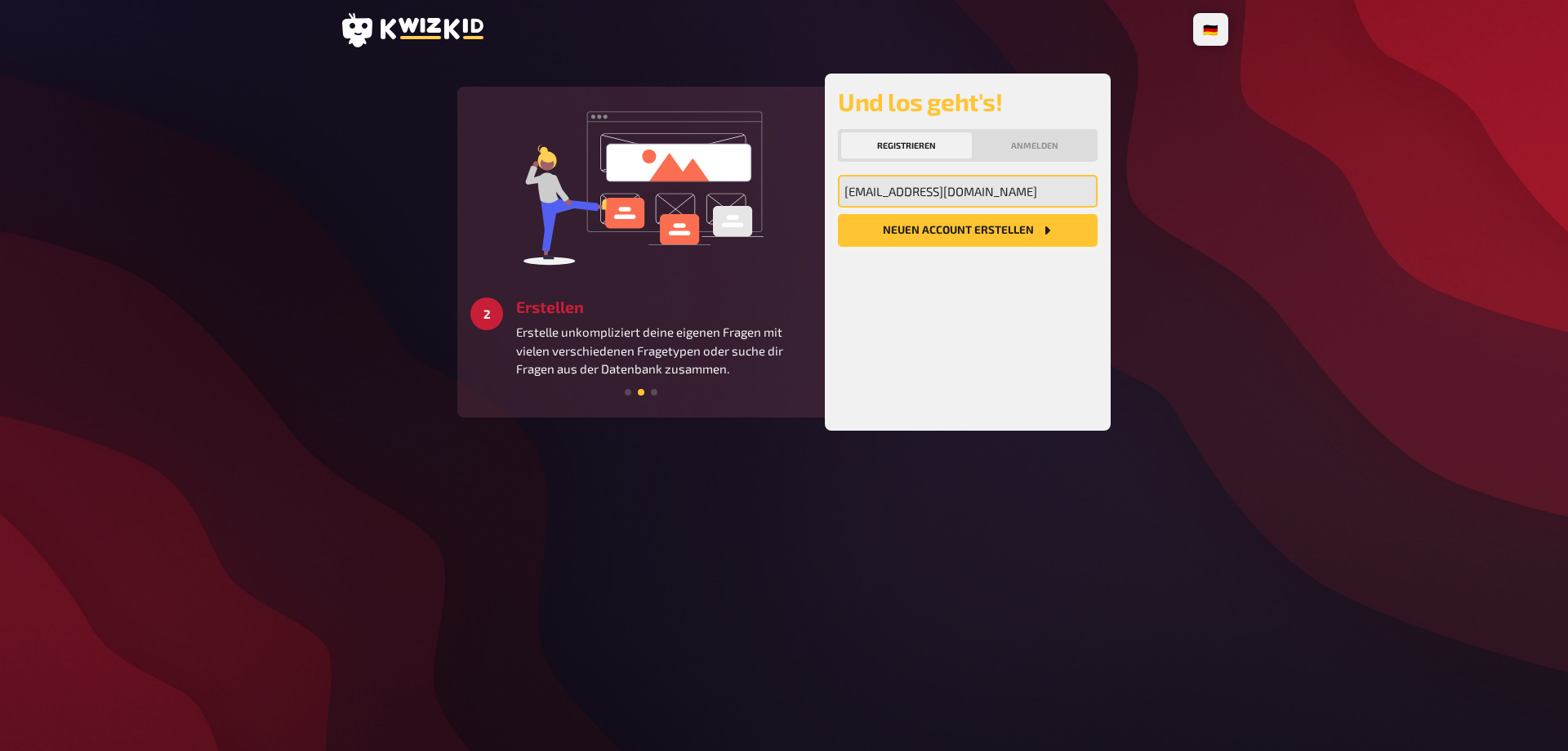 type on "melaniegras@gmx.net" 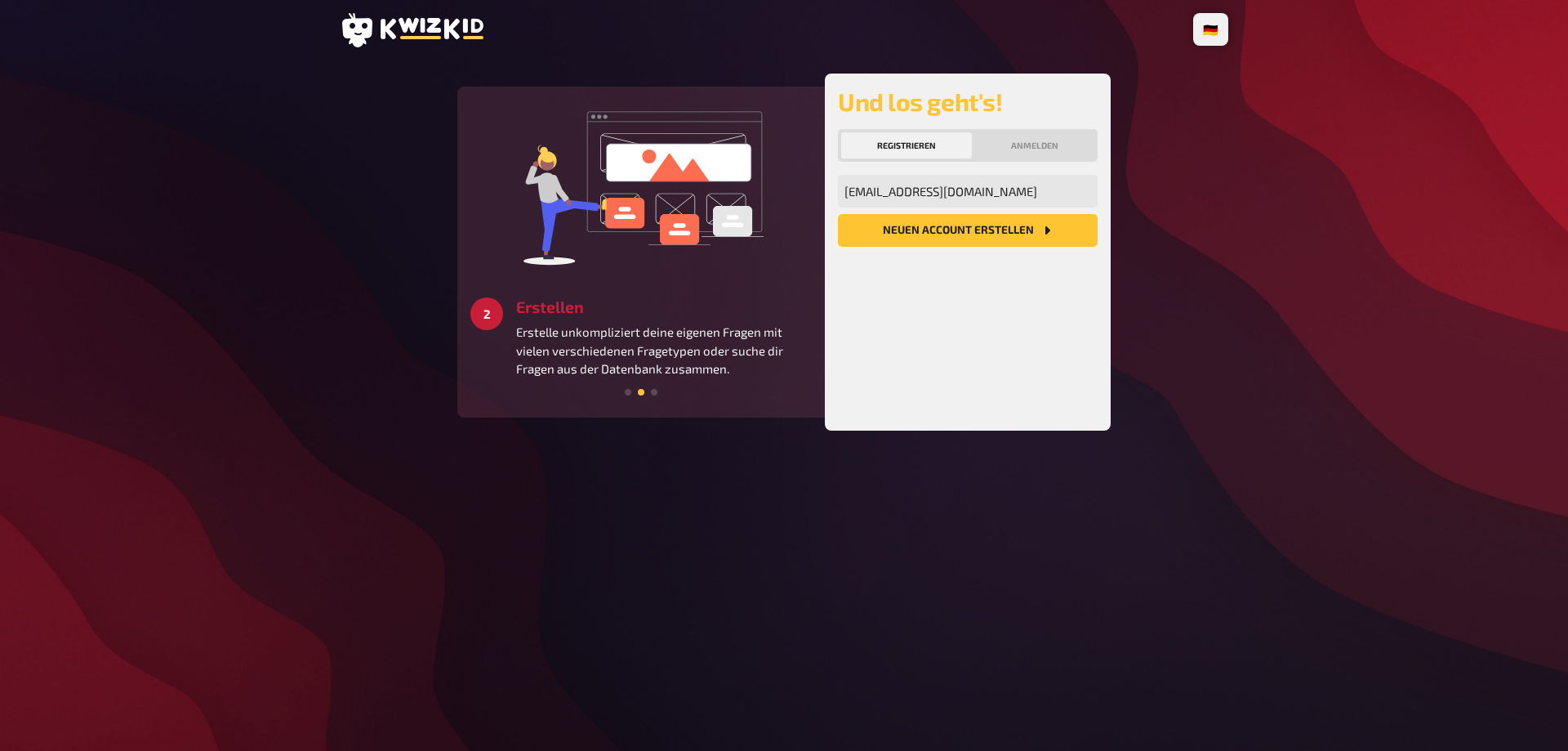 click on "Neuen Account Erstellen" at bounding box center (968, 230) 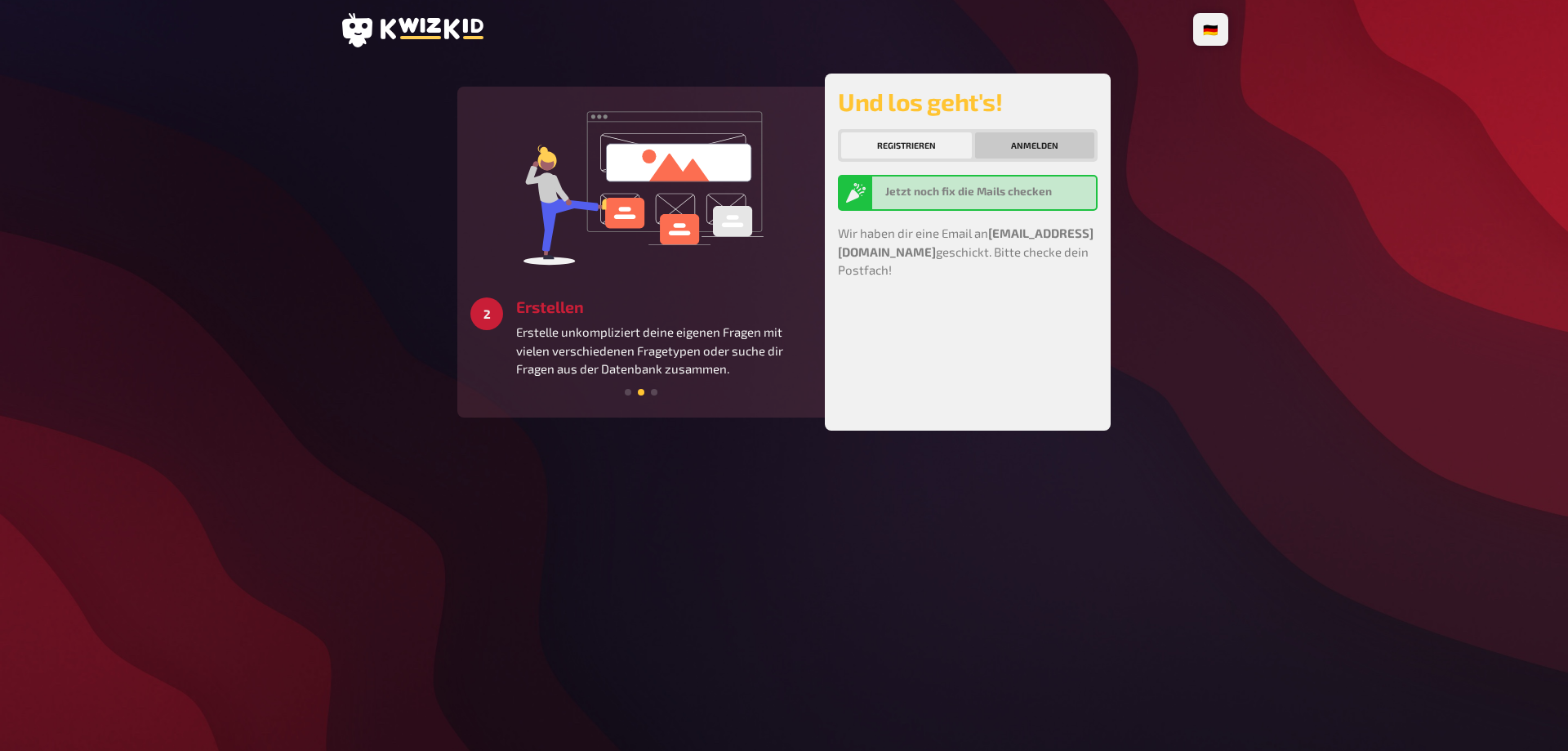click on "Anmelden" at bounding box center [1035, 145] 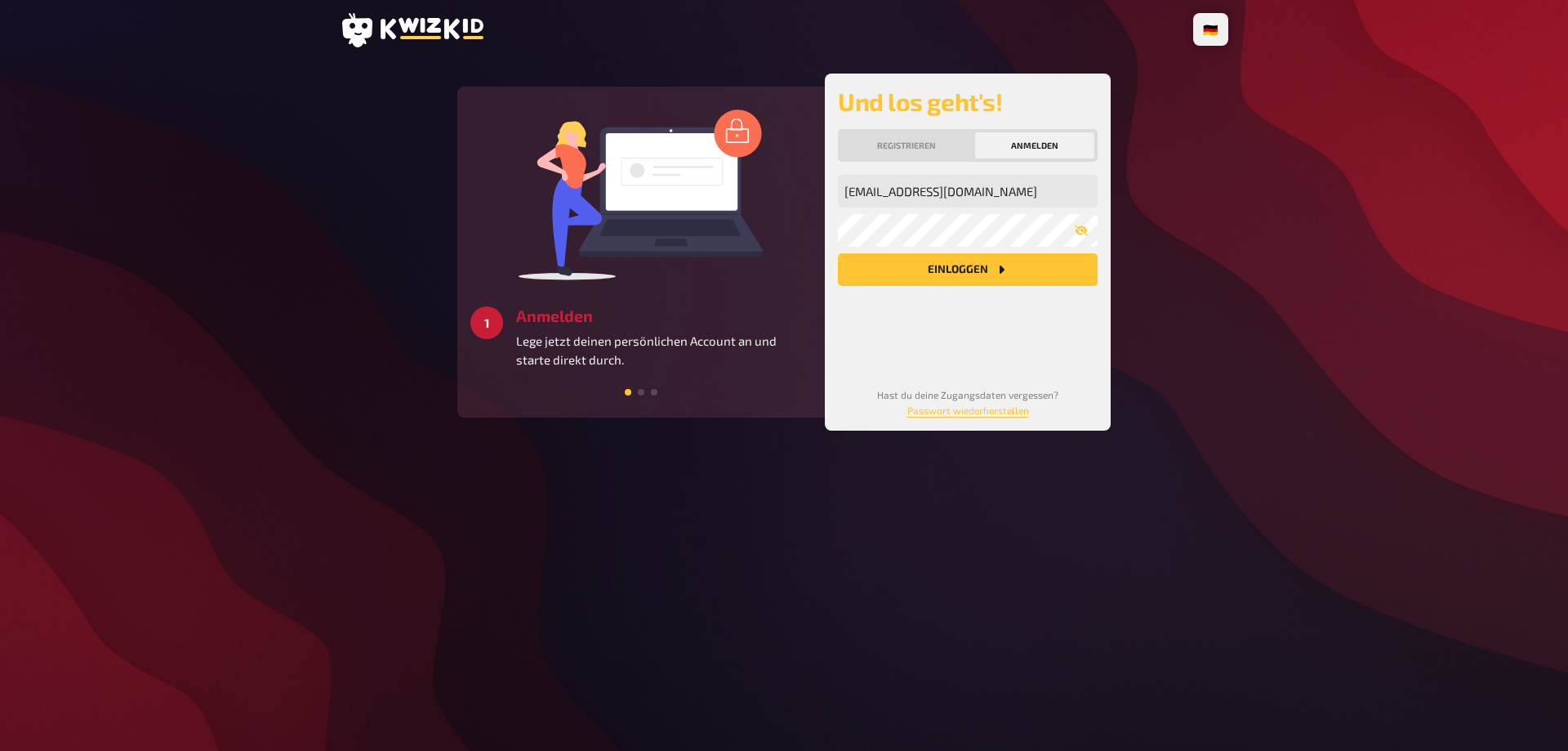 click on "Einloggen" at bounding box center (968, 270) 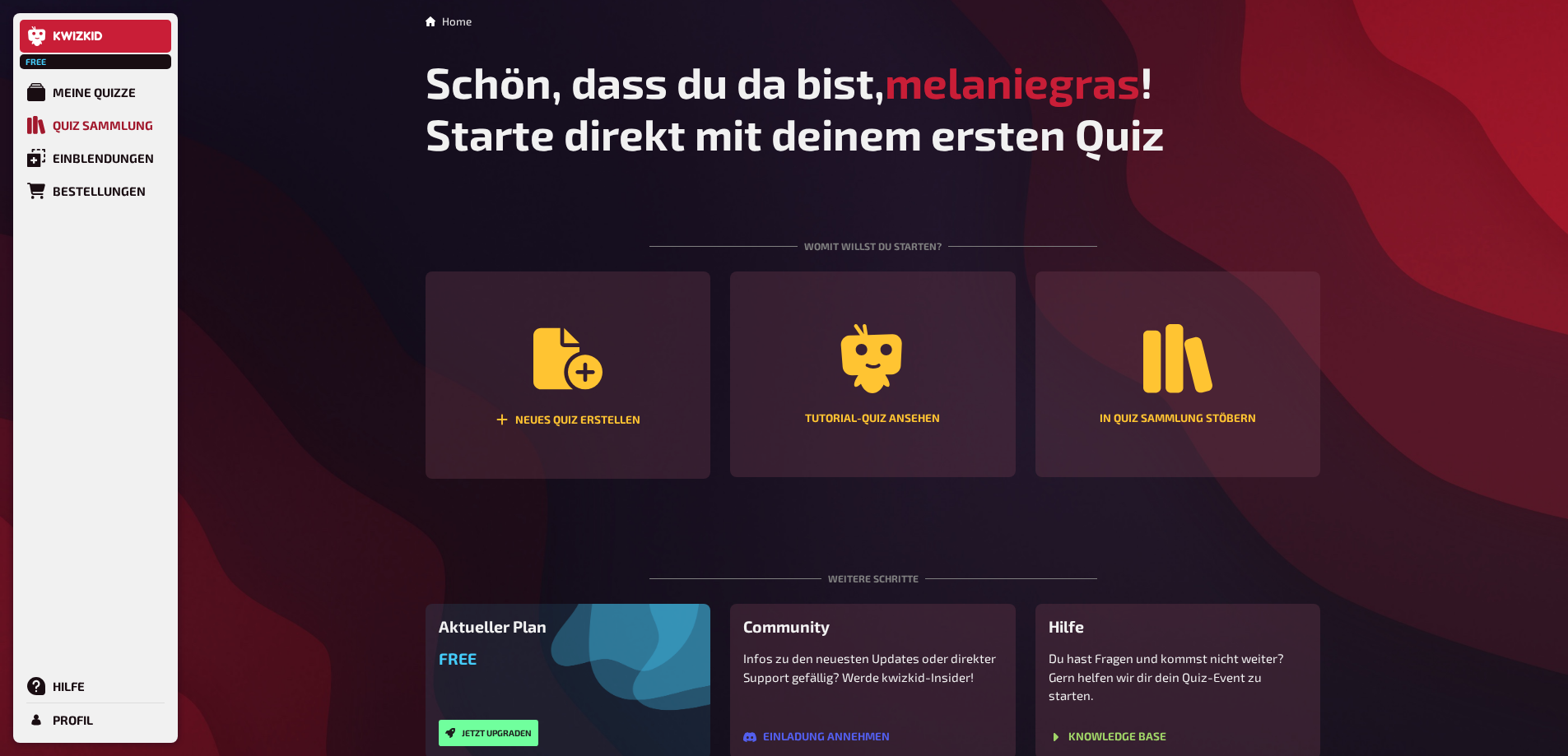 click on "Quiz Sammlung" at bounding box center (103, 125) 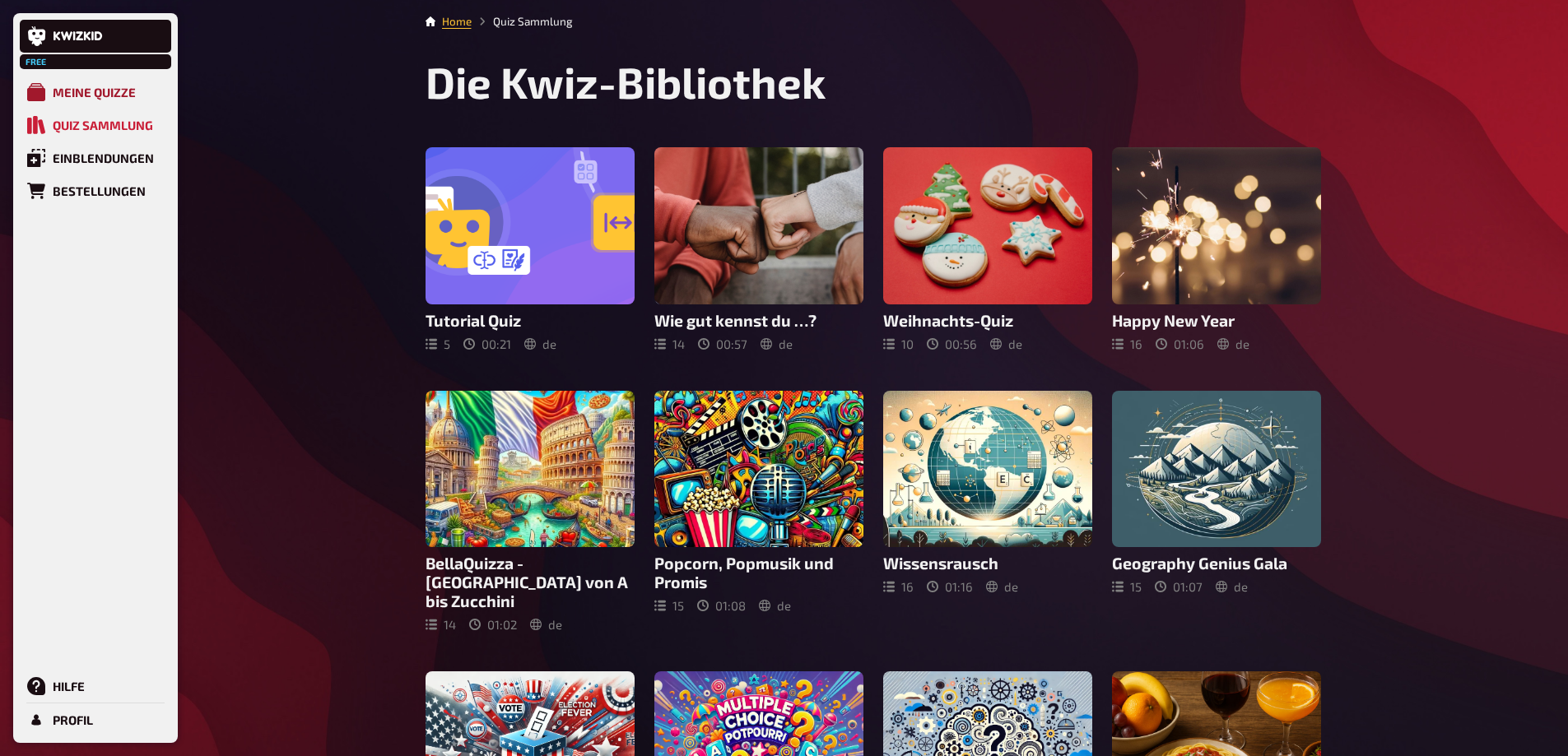 click on "Meine Quizze" at bounding box center (94, 92) 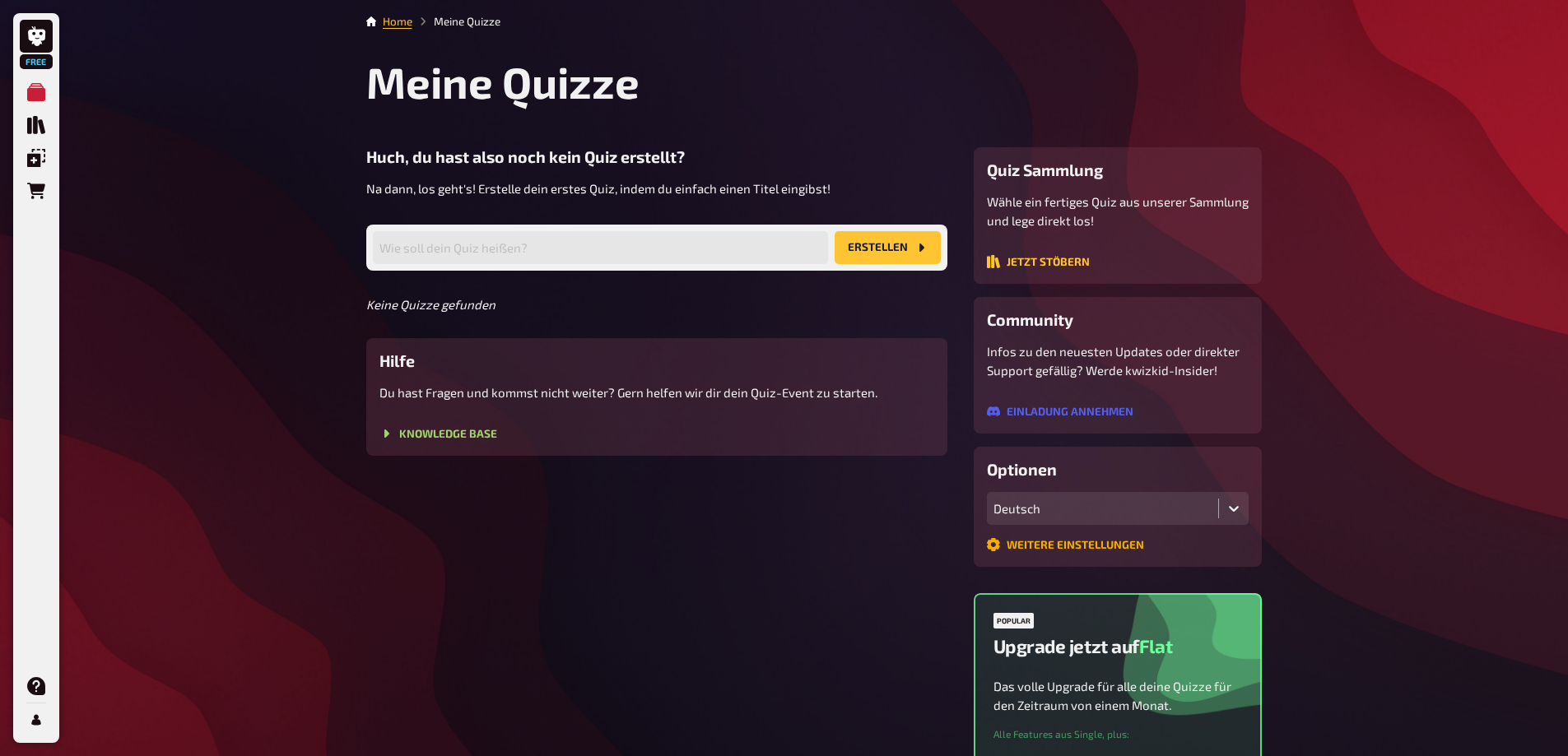 click on "Weitere Einstellungen" at bounding box center (1065, 545) 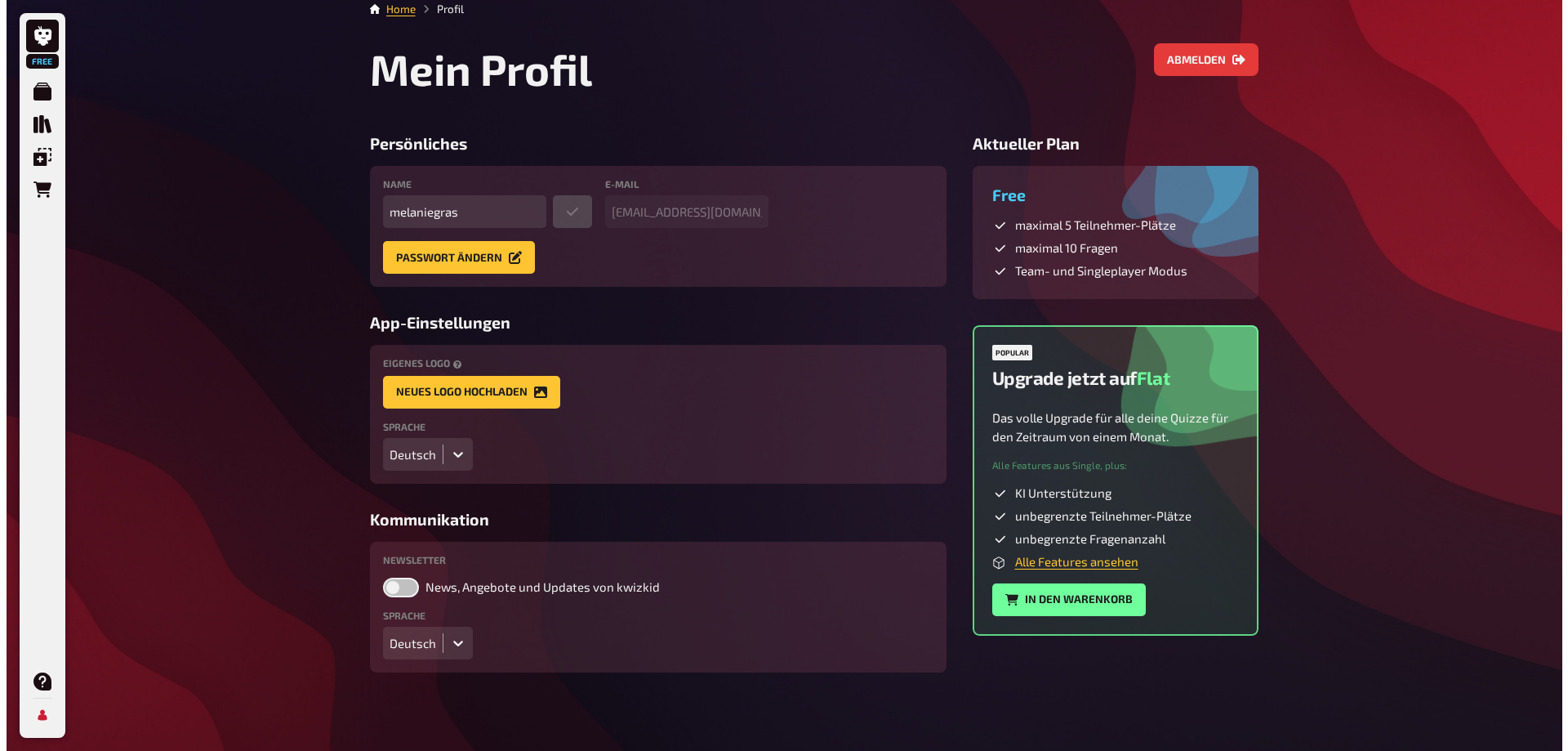 scroll, scrollTop: 0, scrollLeft: 0, axis: both 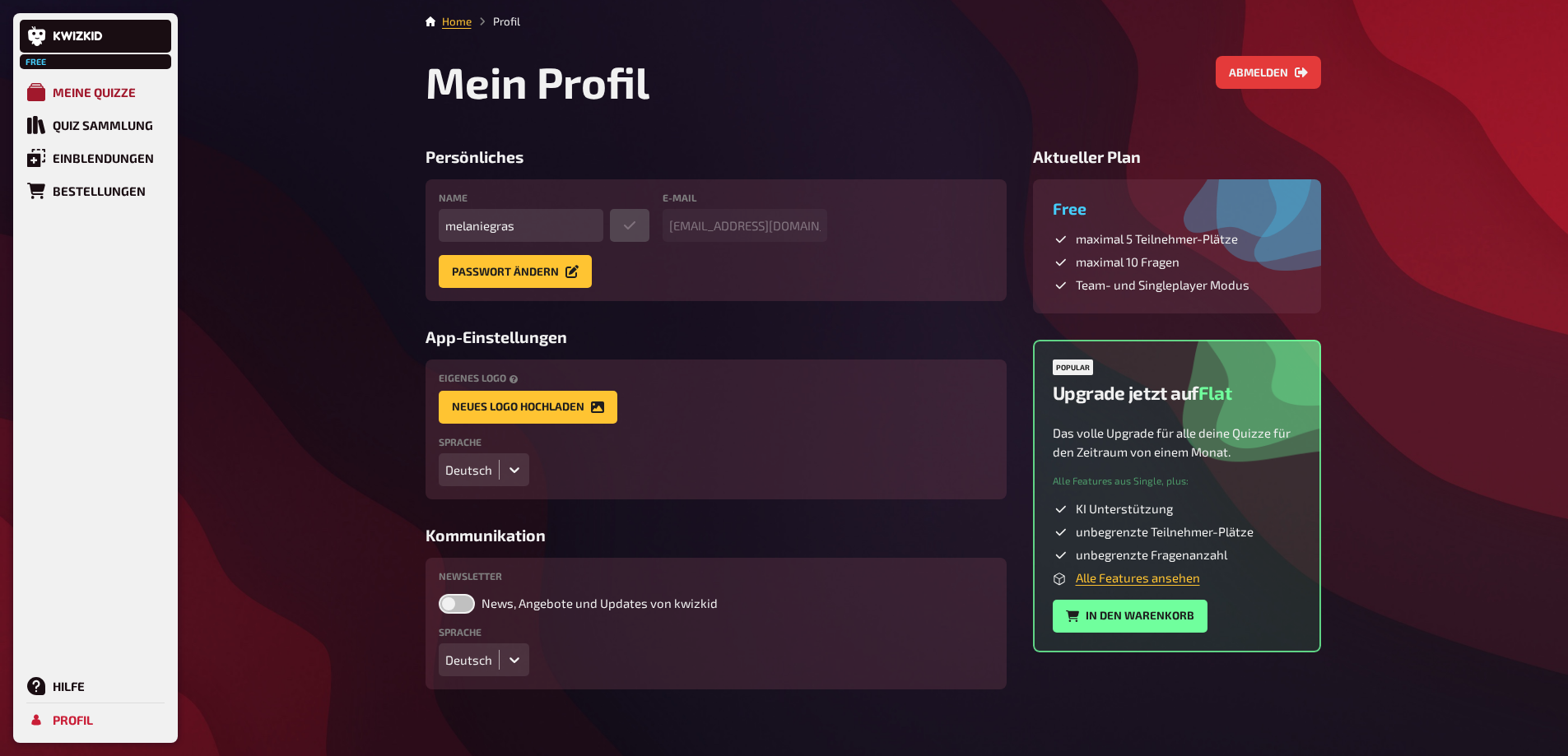 click on "Meine Quizze" at bounding box center (94, 92) 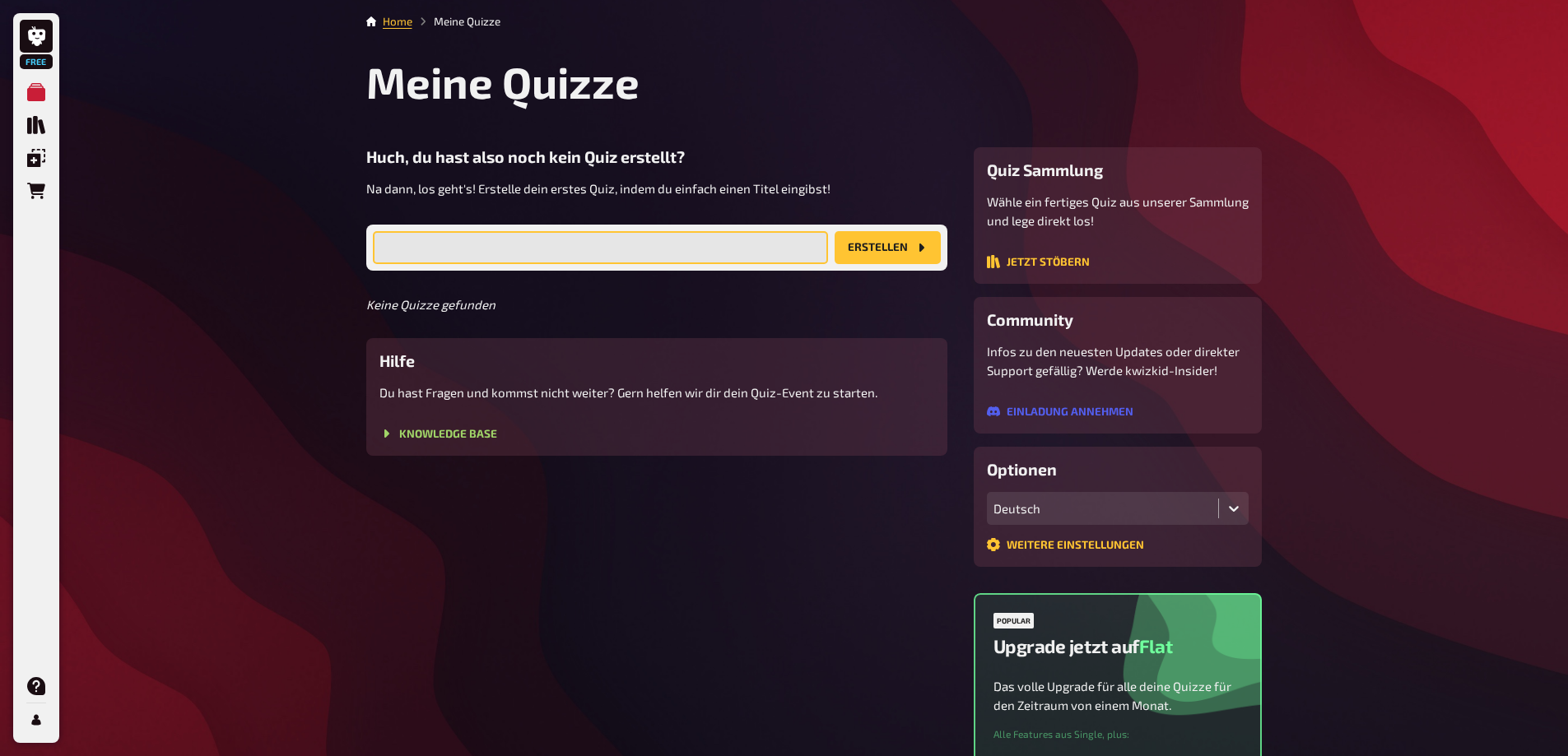 click at bounding box center (600, 248) 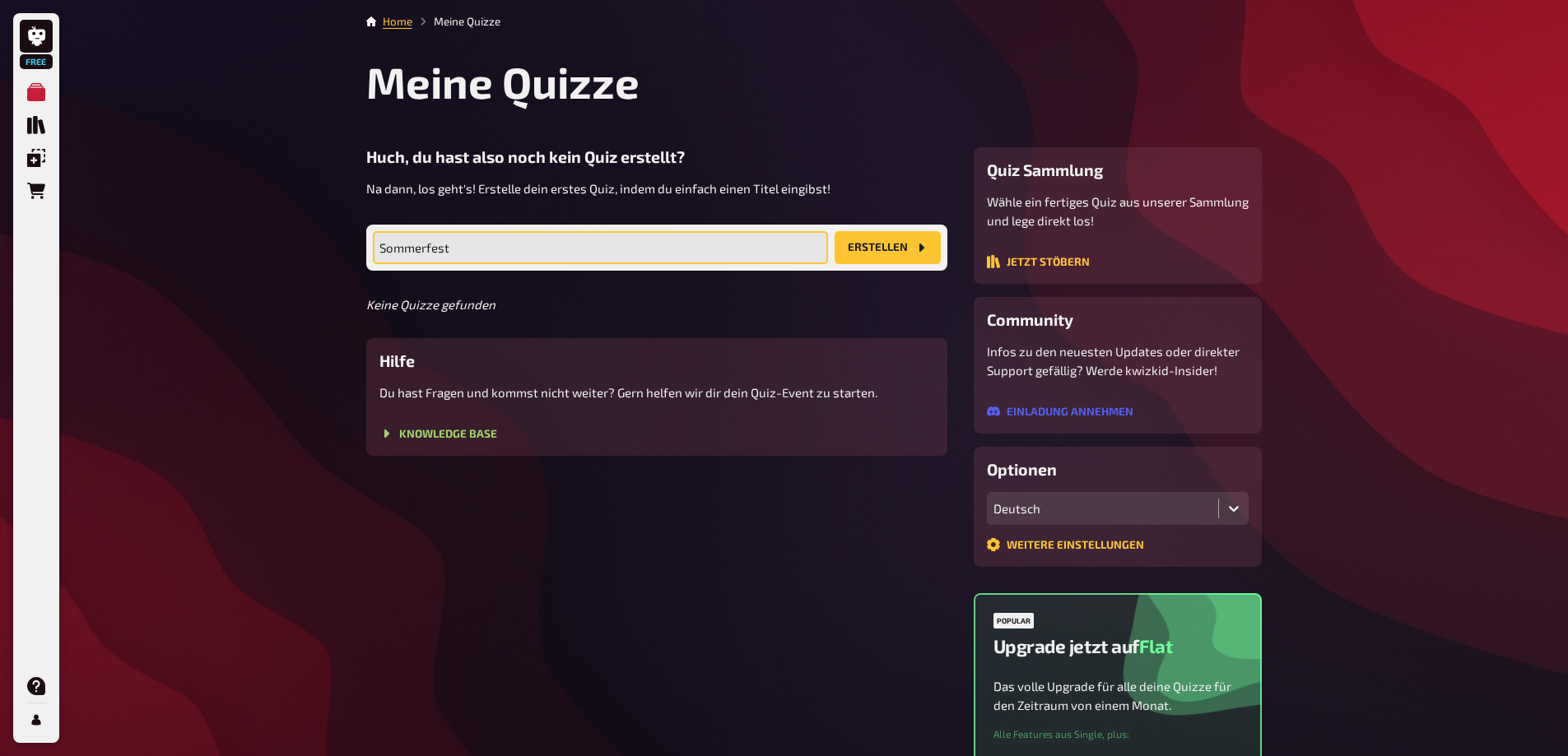 type on "Sommerfest" 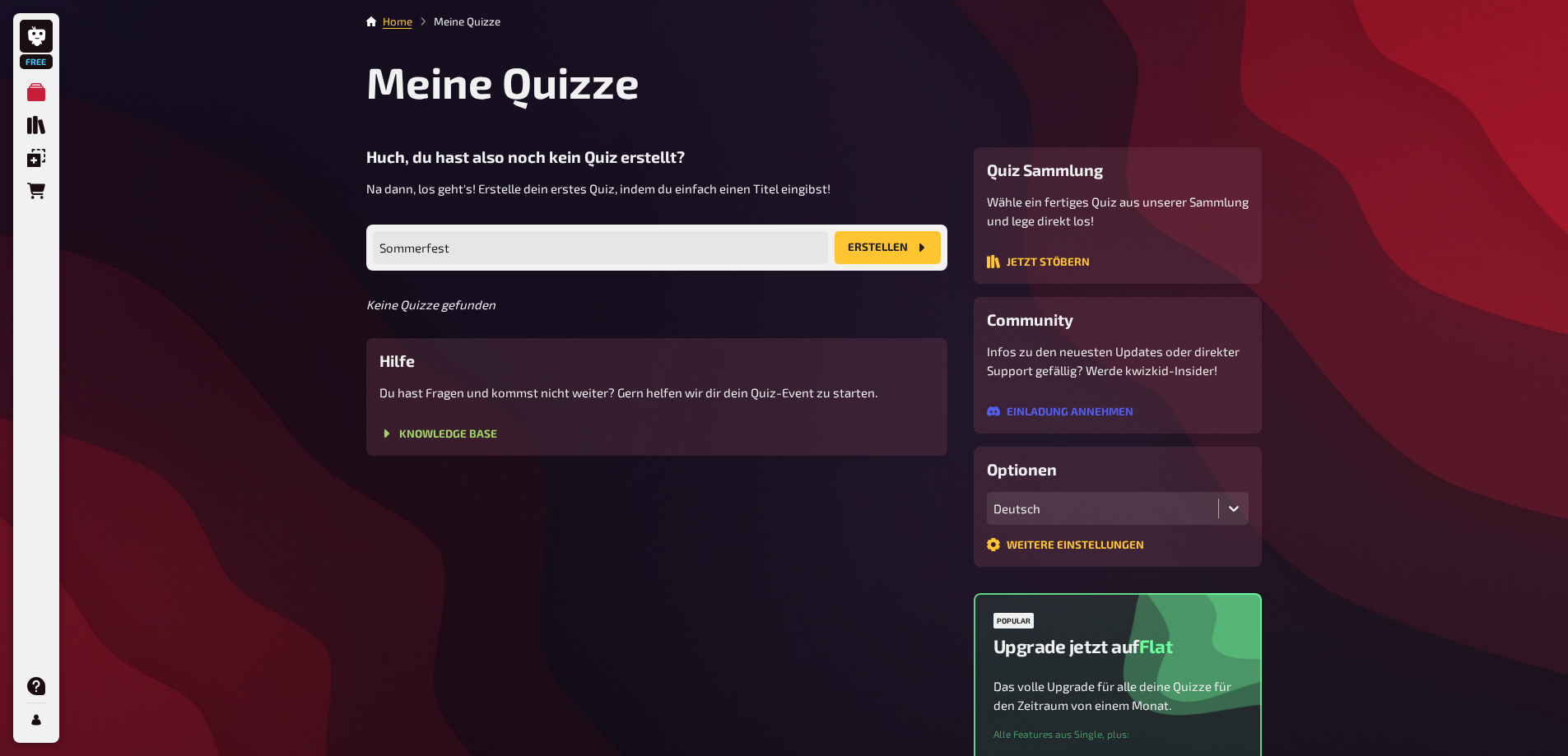 click on "Erstellen" at bounding box center (887, 248) 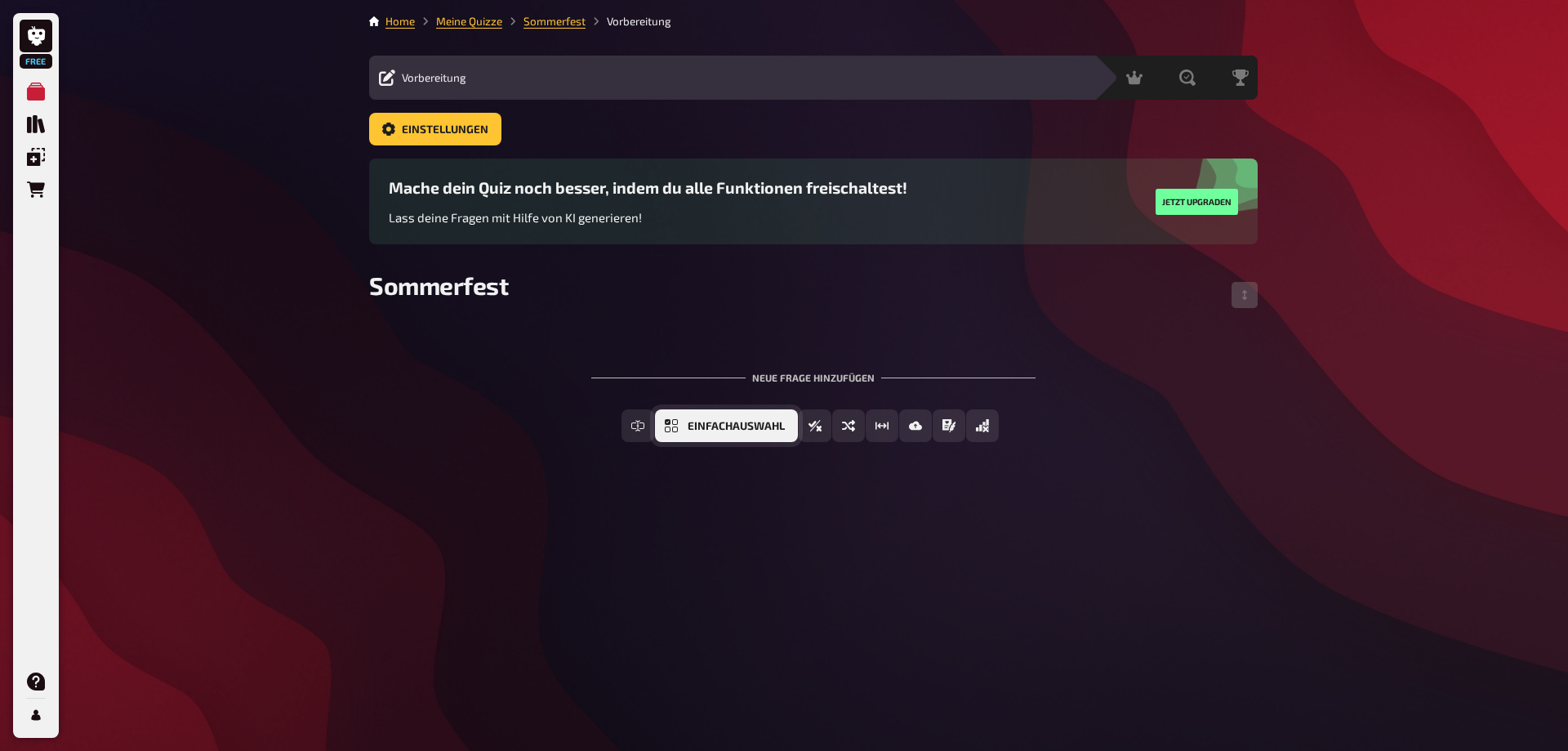click on "Einfachauswahl" at bounding box center [736, 427] 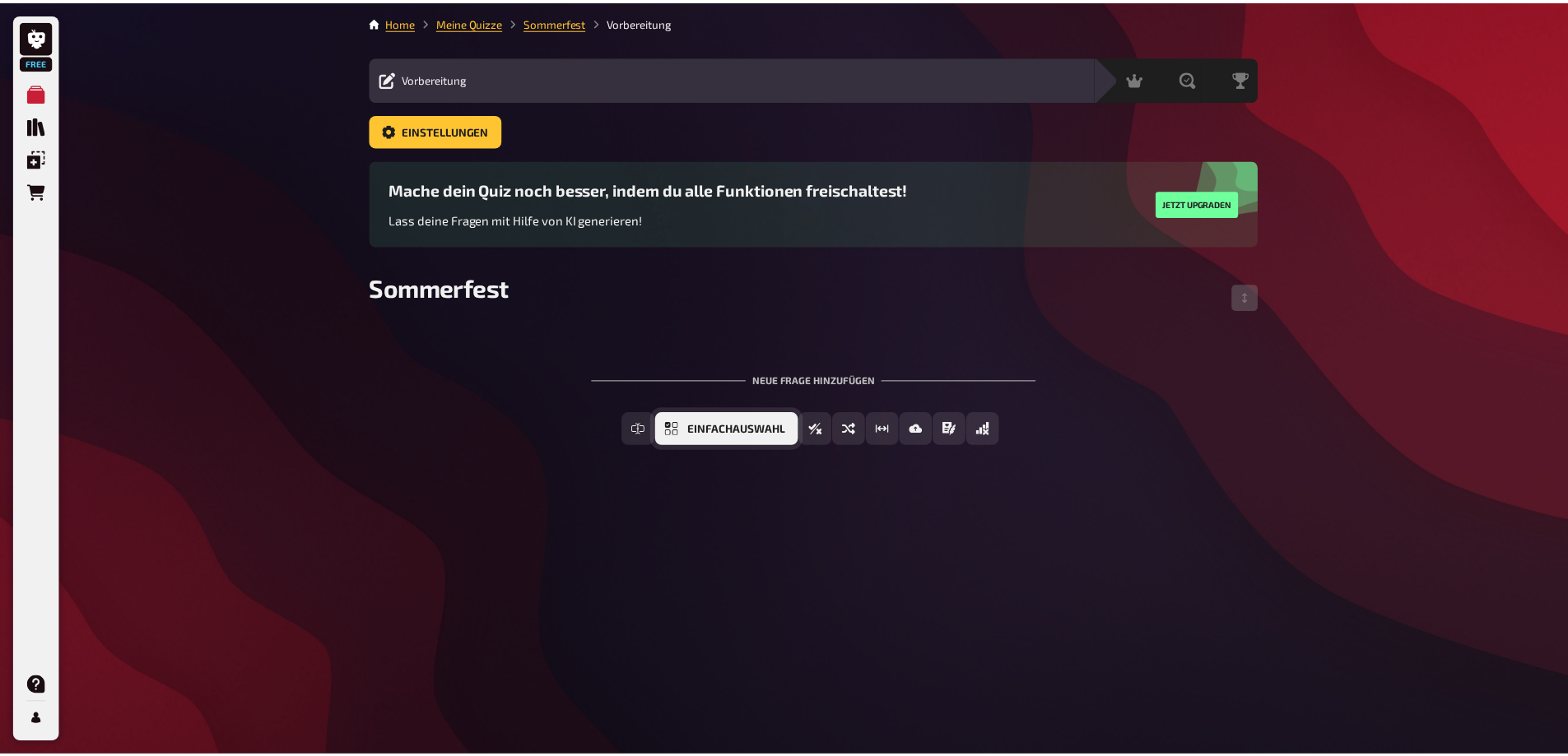 scroll, scrollTop: 24, scrollLeft: 0, axis: vertical 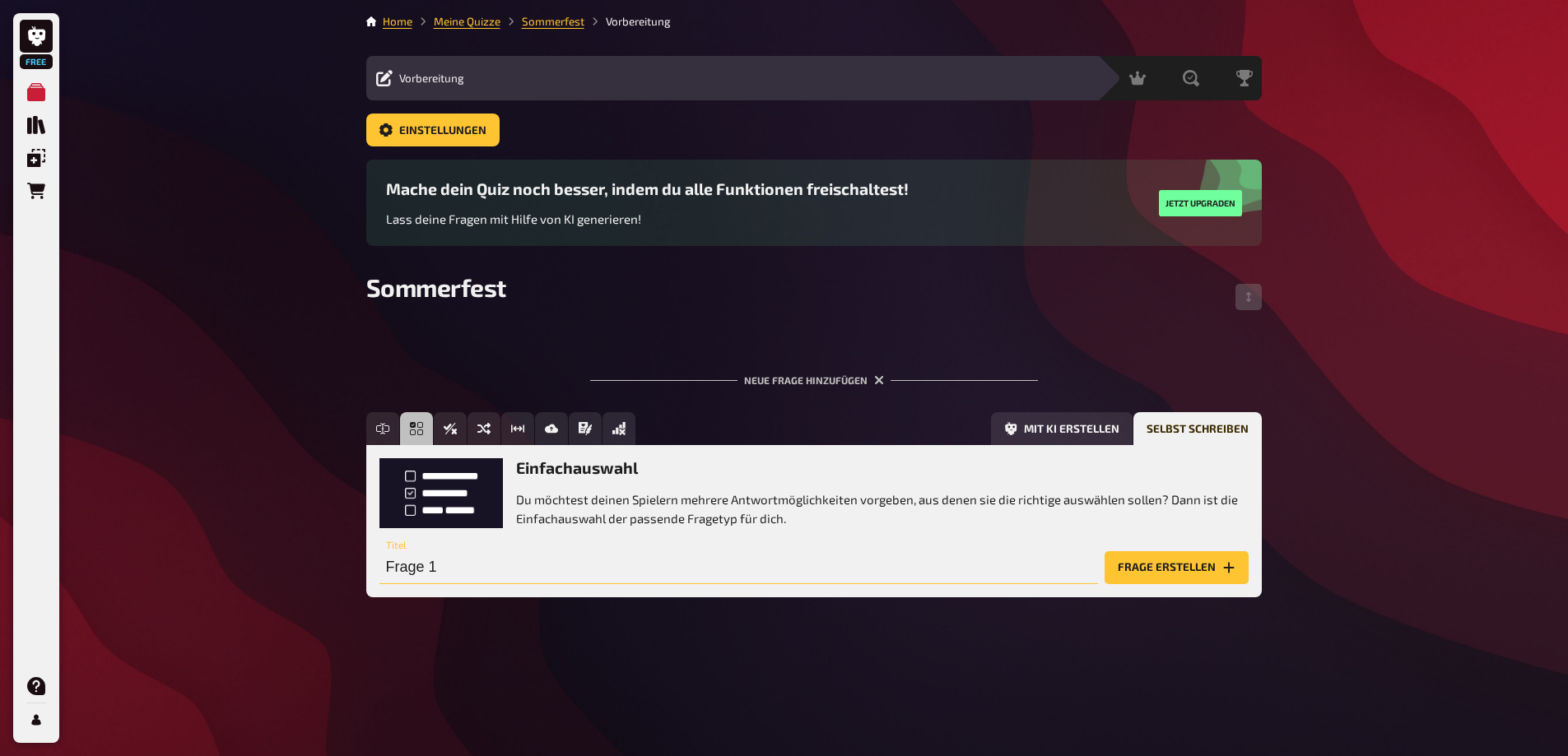 click on "Frage 1" at bounding box center [738, 568] 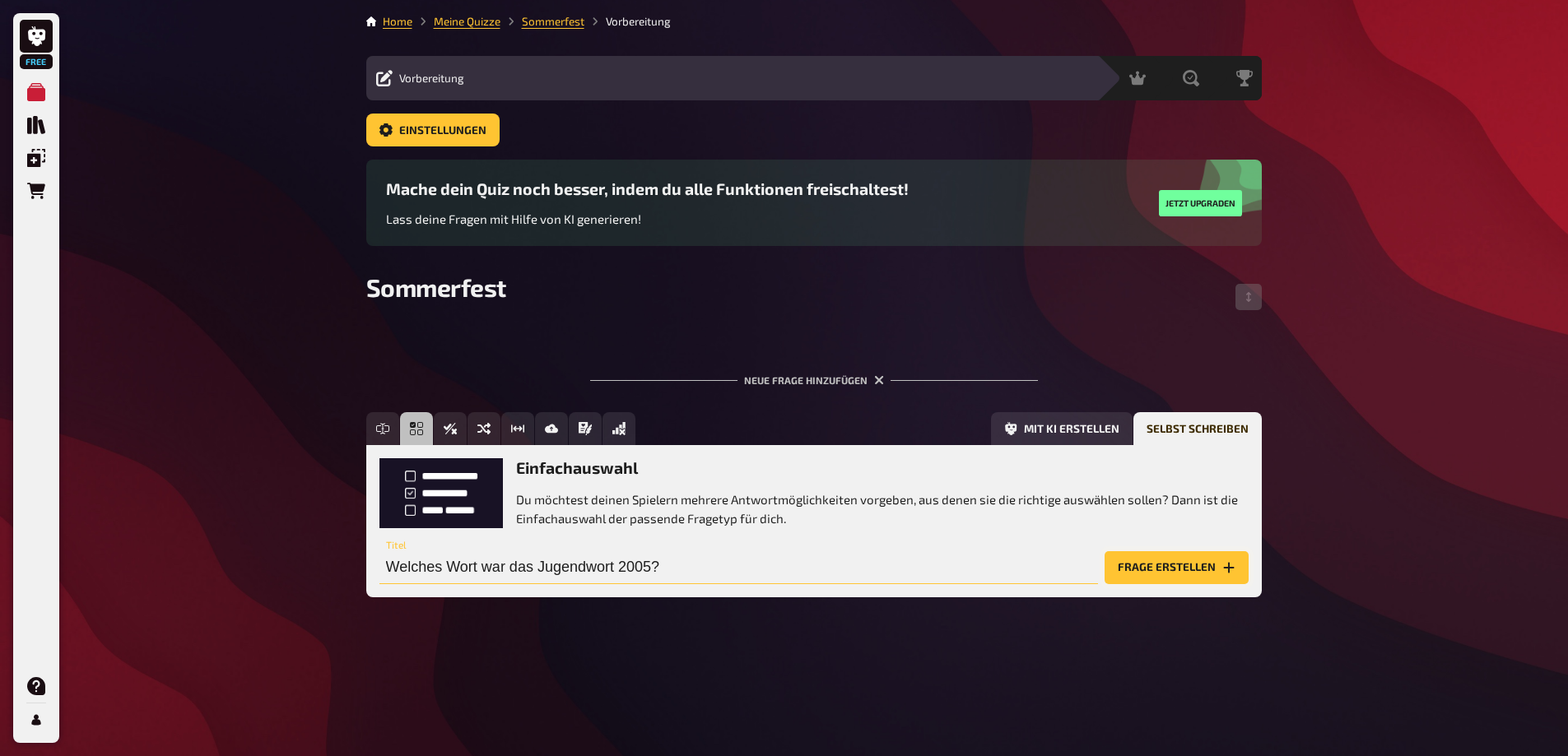 type on "Welches Wort war das Jugendwort 2005?" 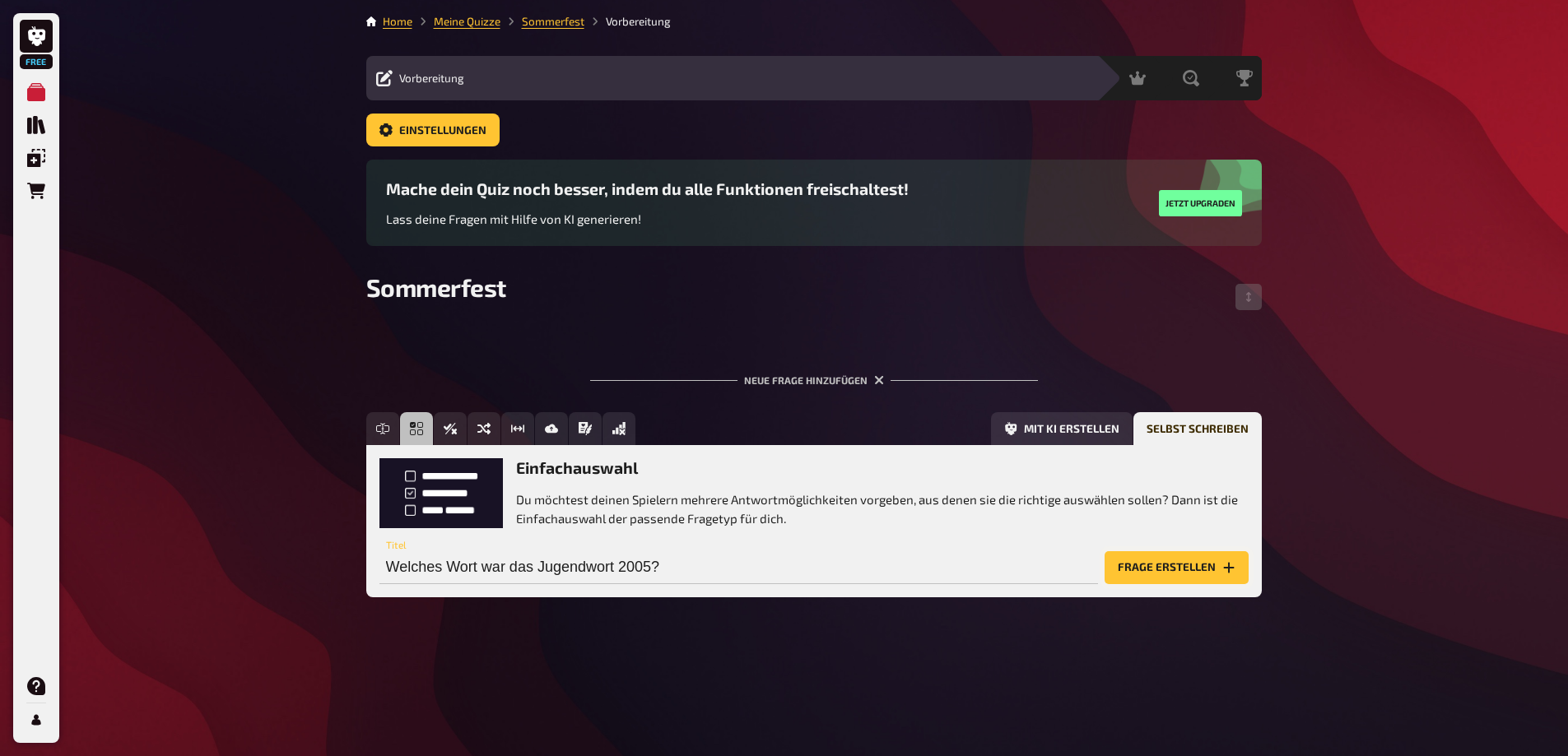 click on "Frage erstellen" at bounding box center (1176, 568) 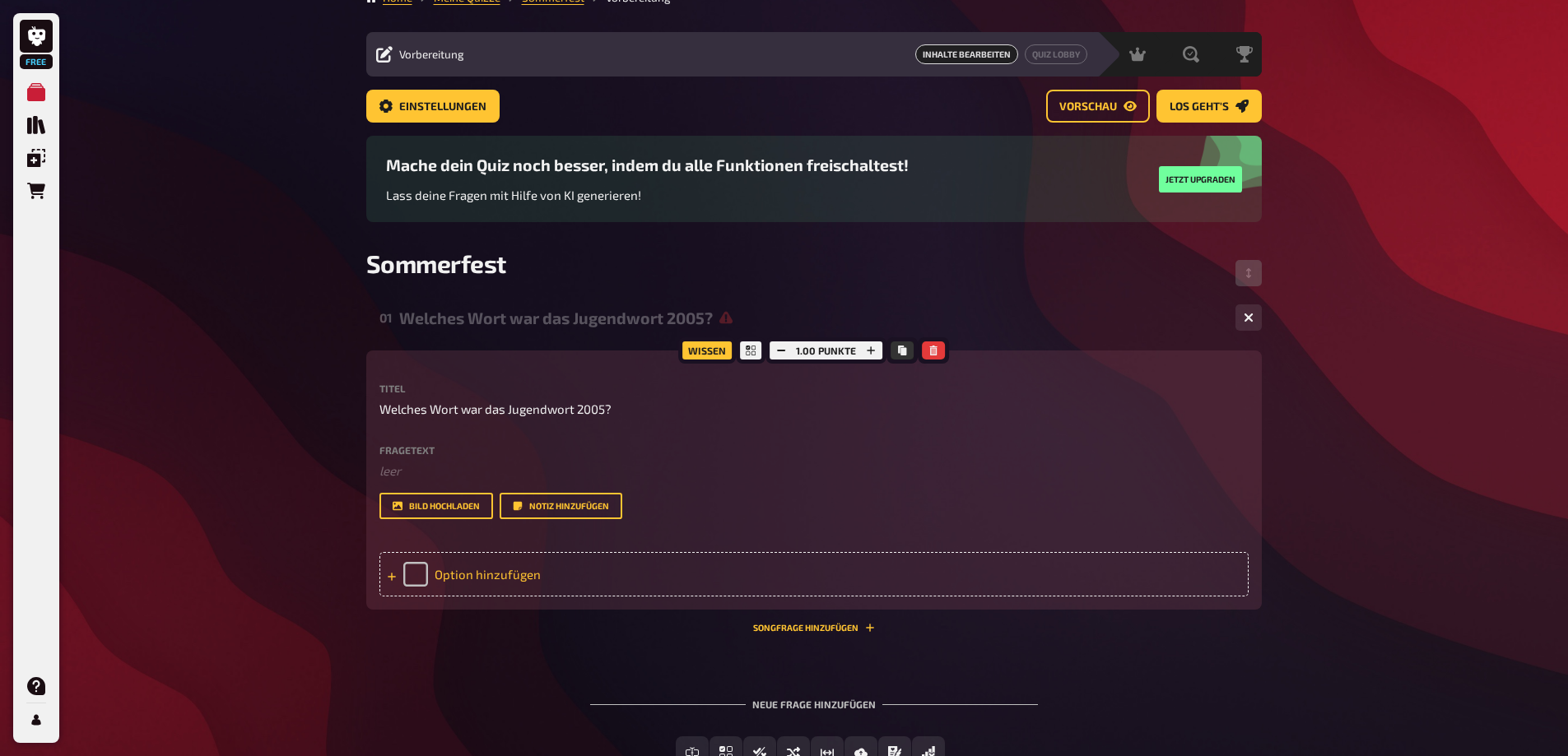 click on "Option hinzufügen" at bounding box center [814, 574] 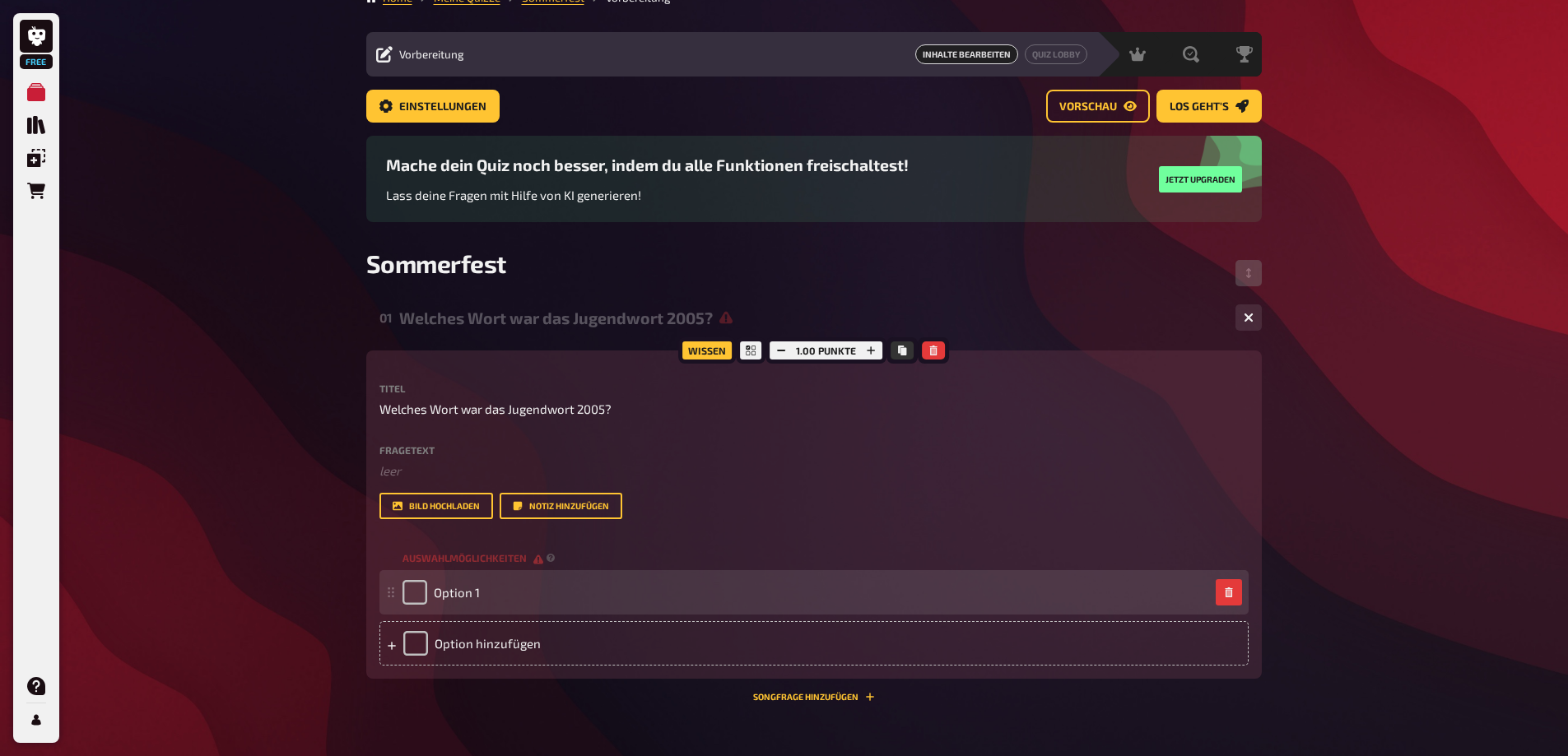 type 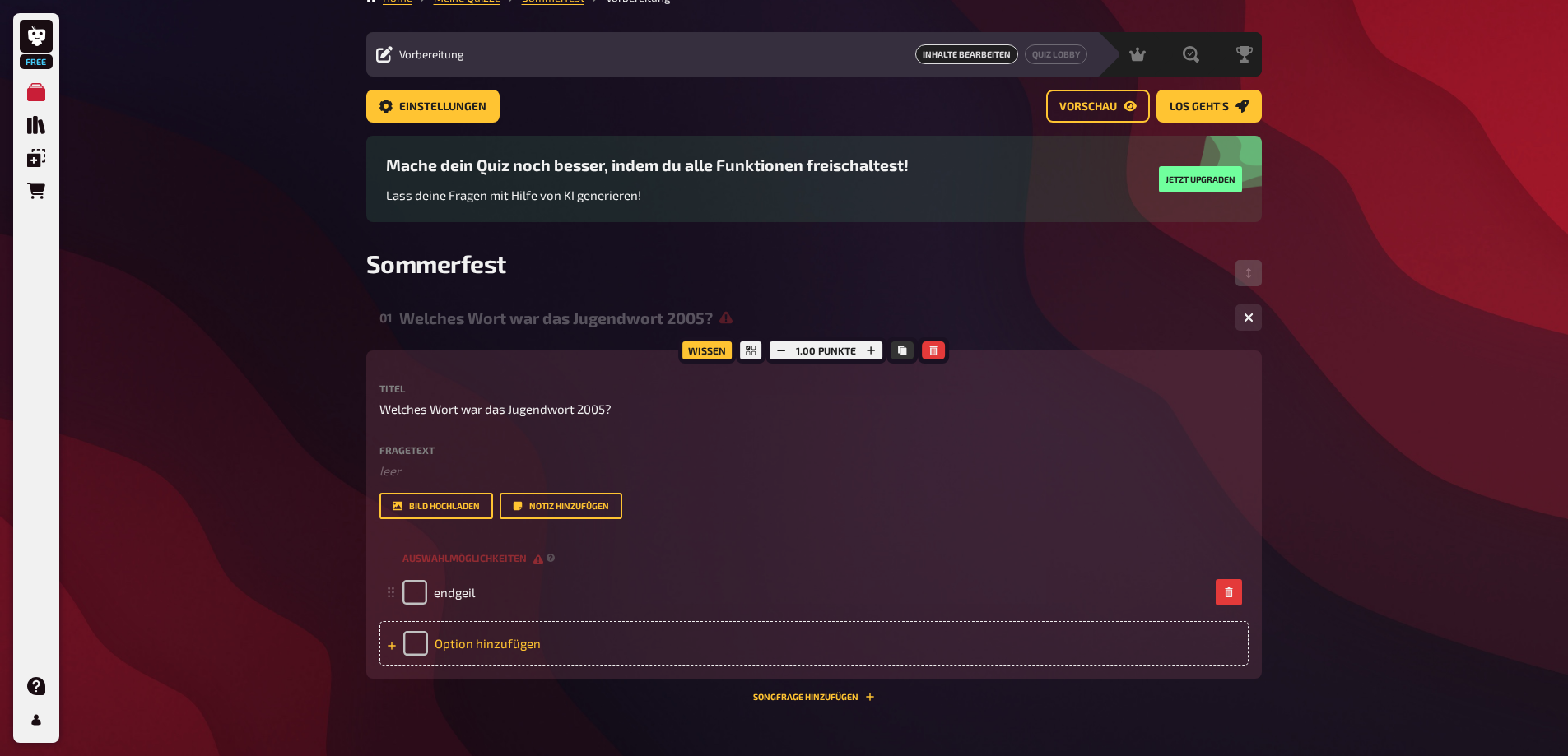 click on "Option hinzufügen" at bounding box center (814, 643) 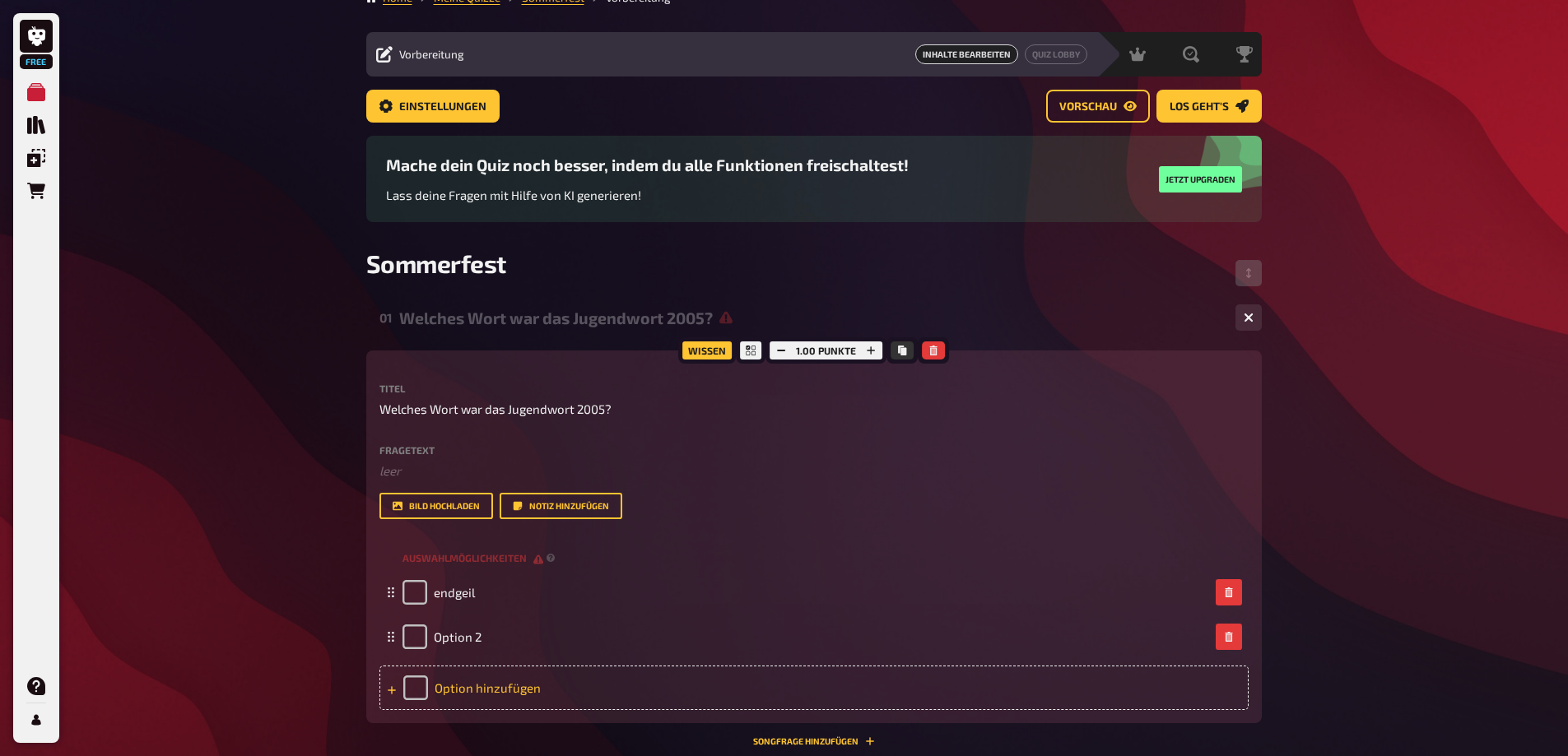 type 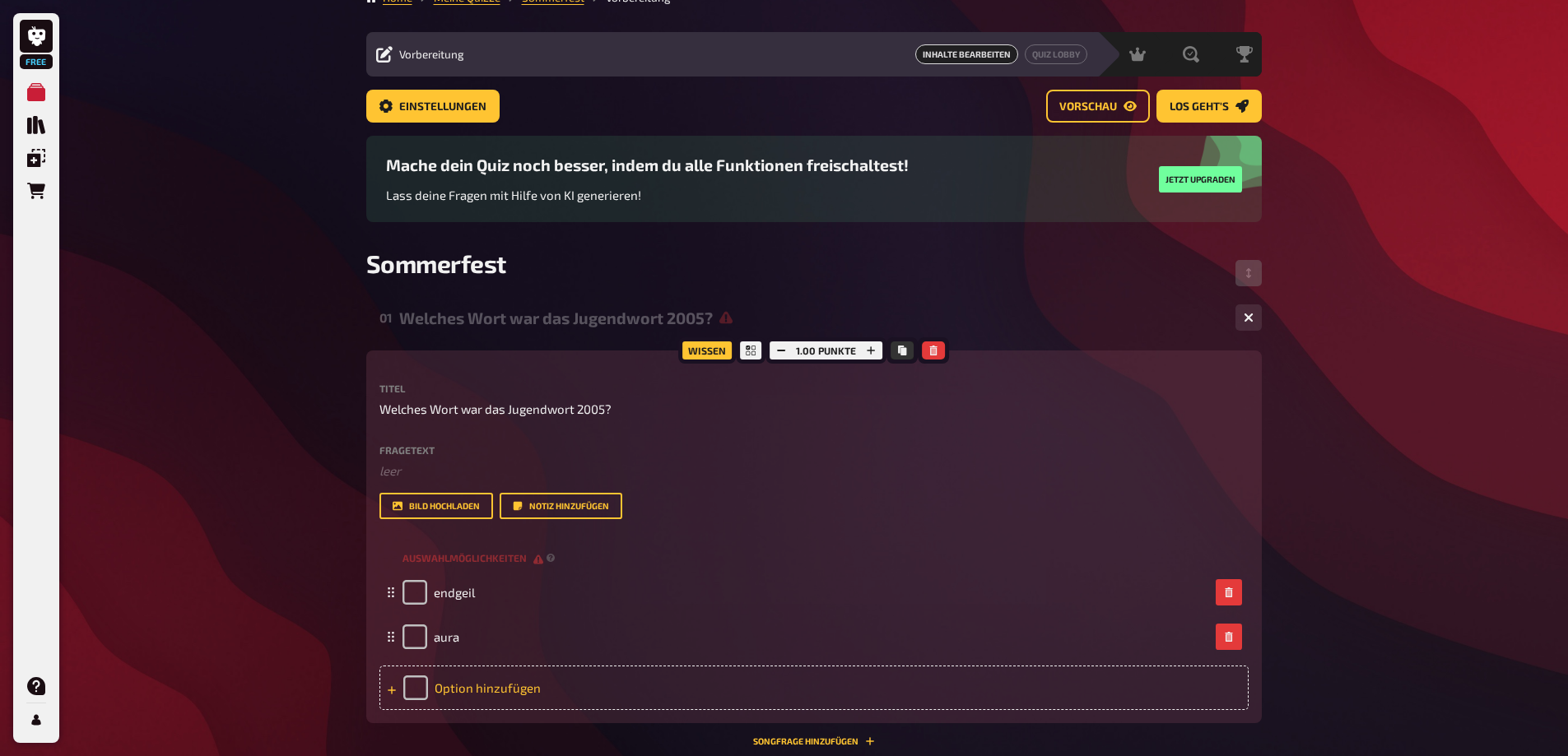 click on "Option hinzufügen" at bounding box center [814, 688] 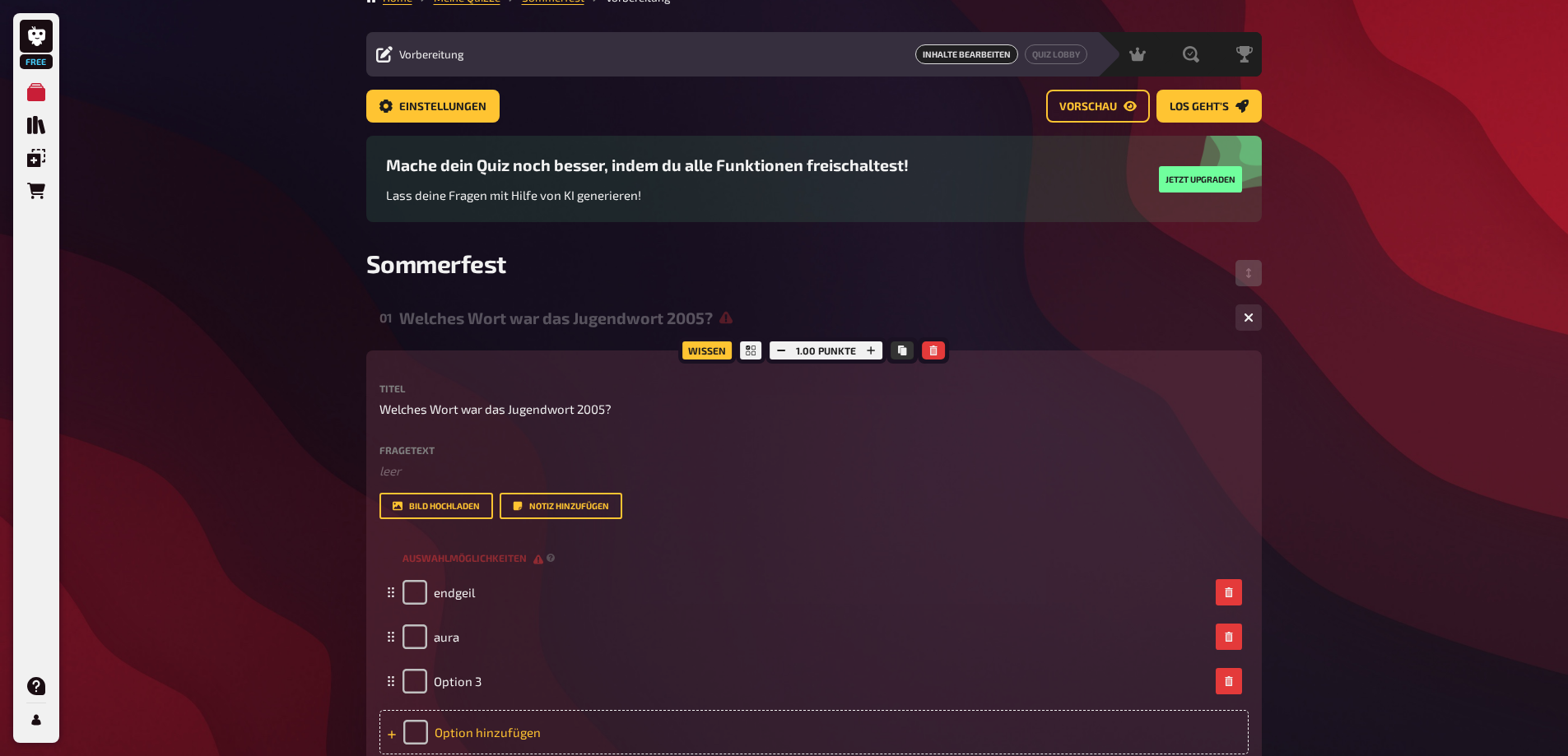 type 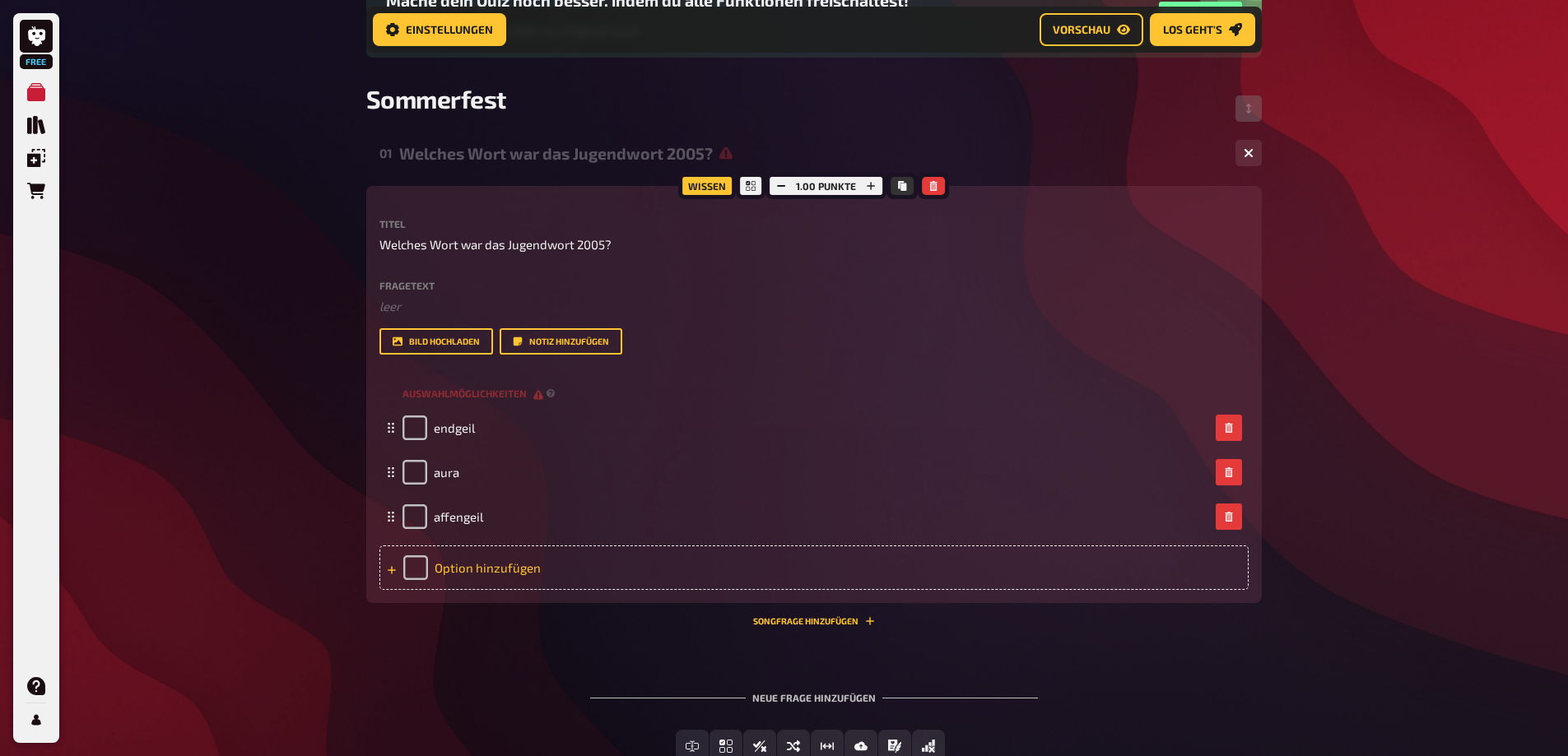 scroll, scrollTop: 366, scrollLeft: 0, axis: vertical 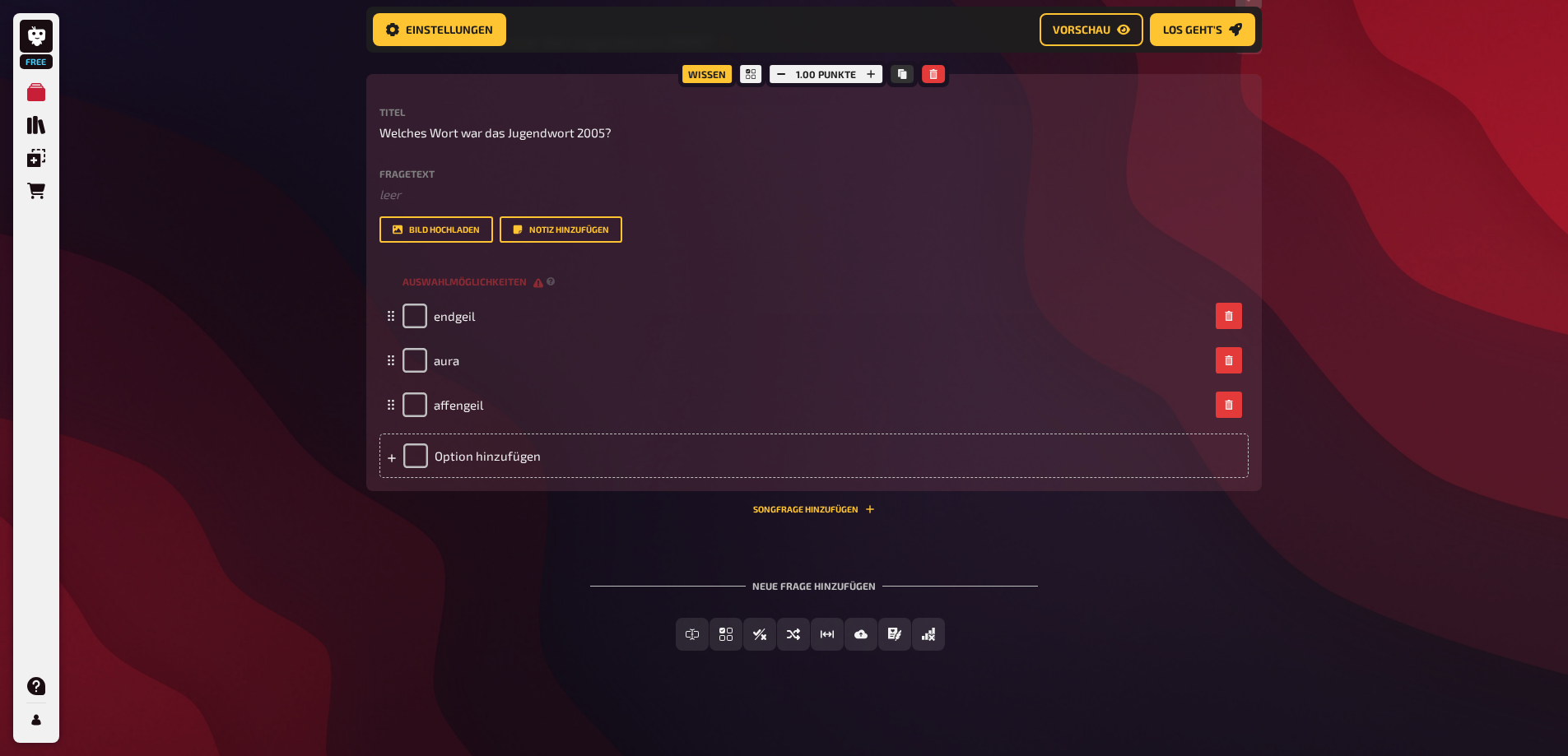 click on "Neue Frage hinzufügen" at bounding box center (814, 579) 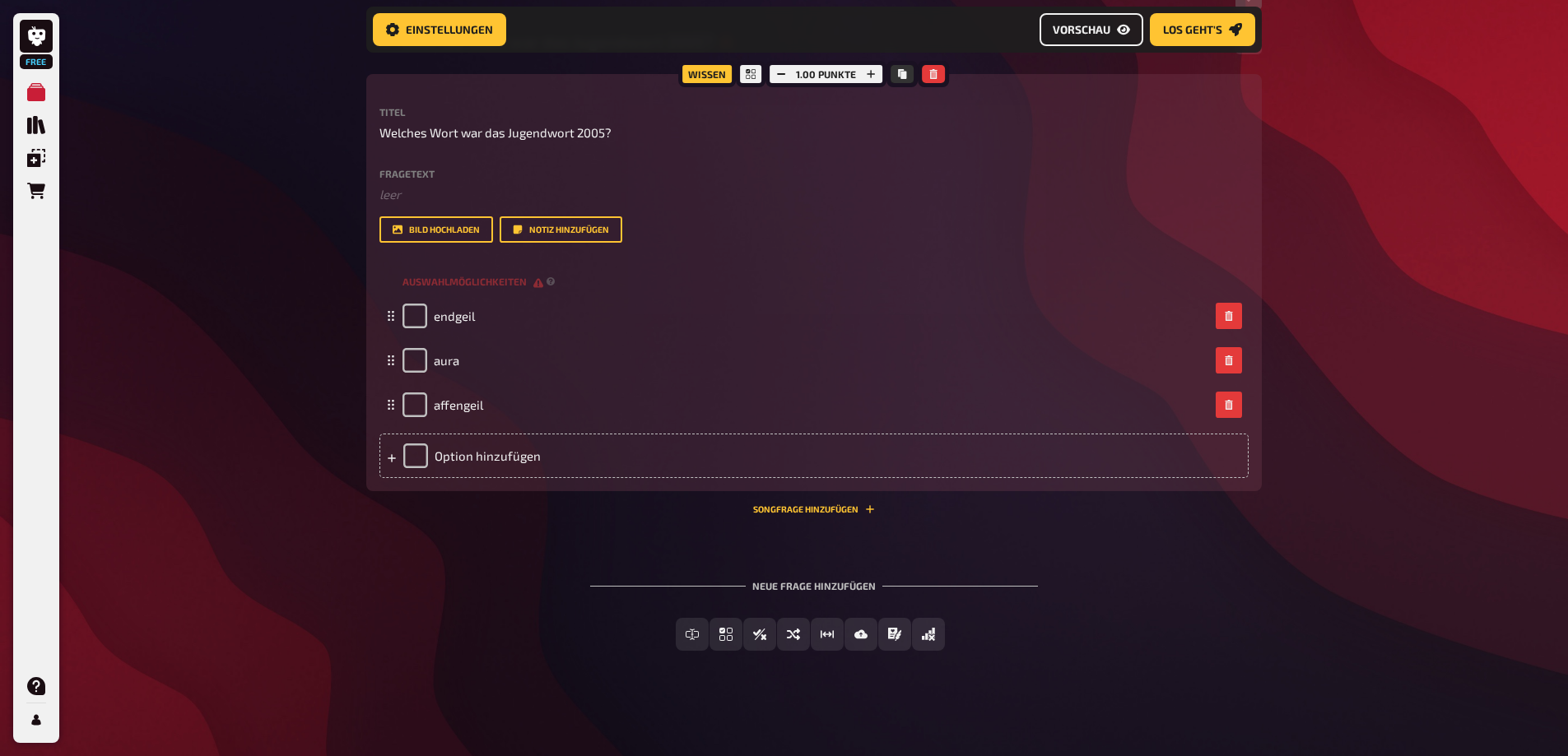 click on "Vorschau" at bounding box center (1082, 30) 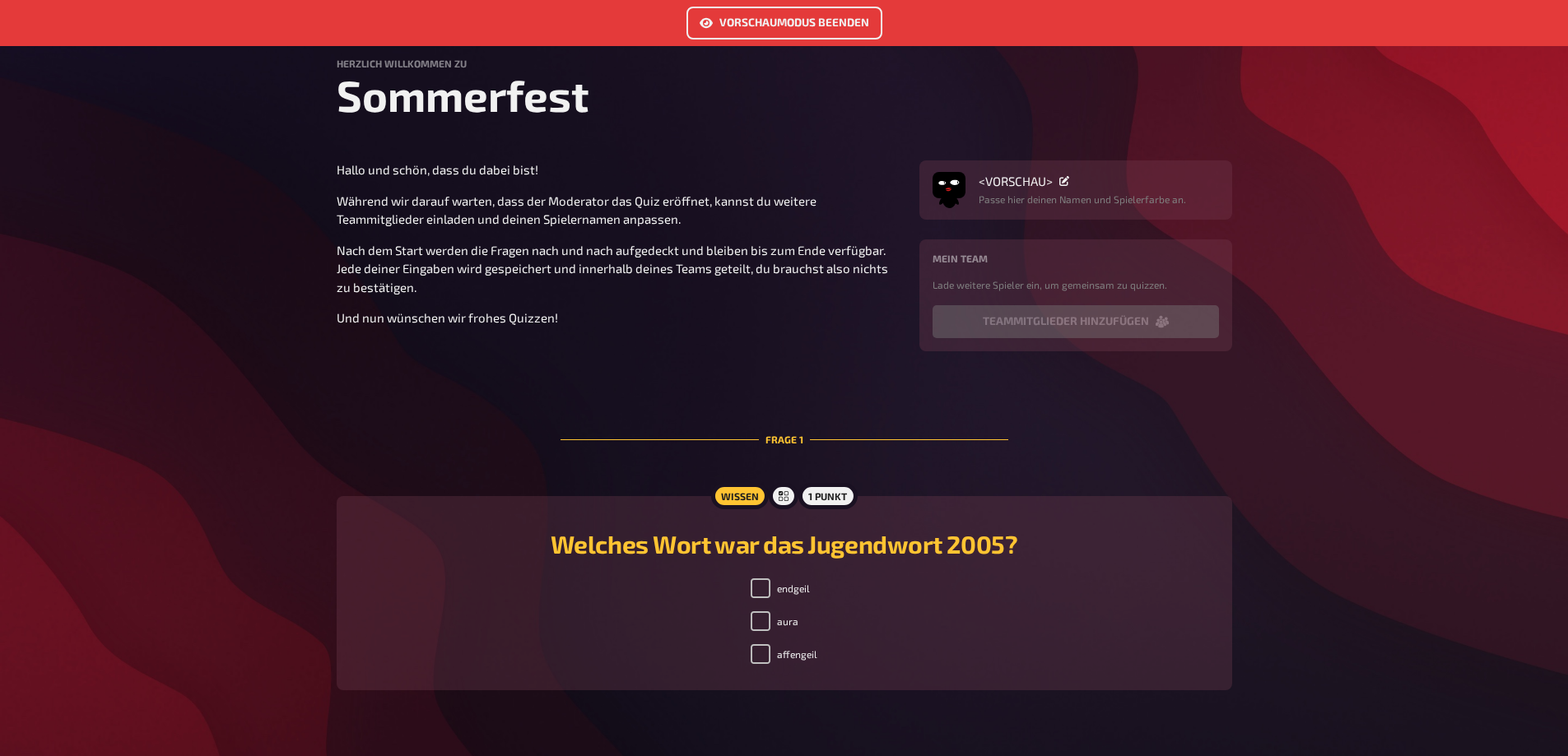 scroll, scrollTop: 165, scrollLeft: 0, axis: vertical 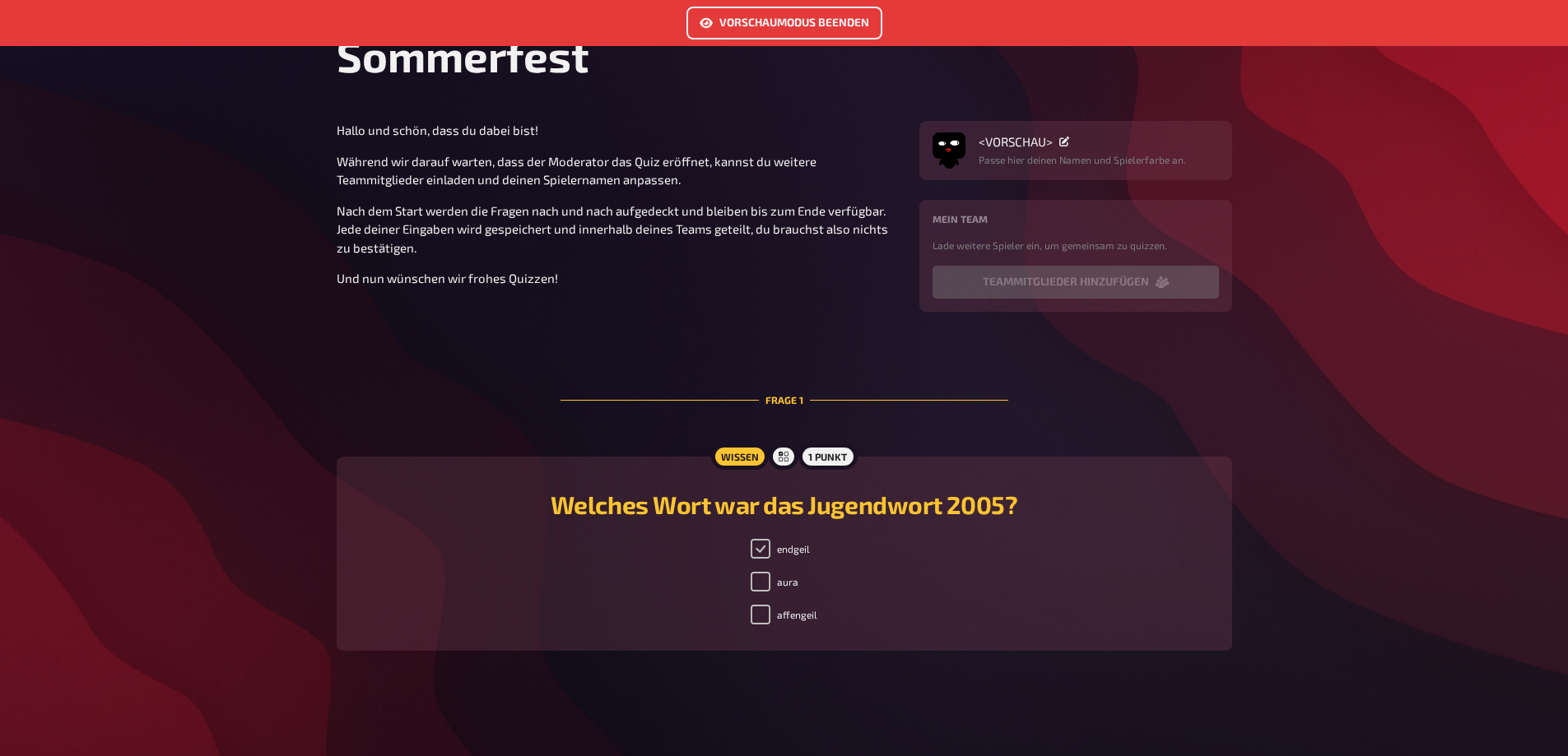 click on "endgeil" at bounding box center [761, 549] 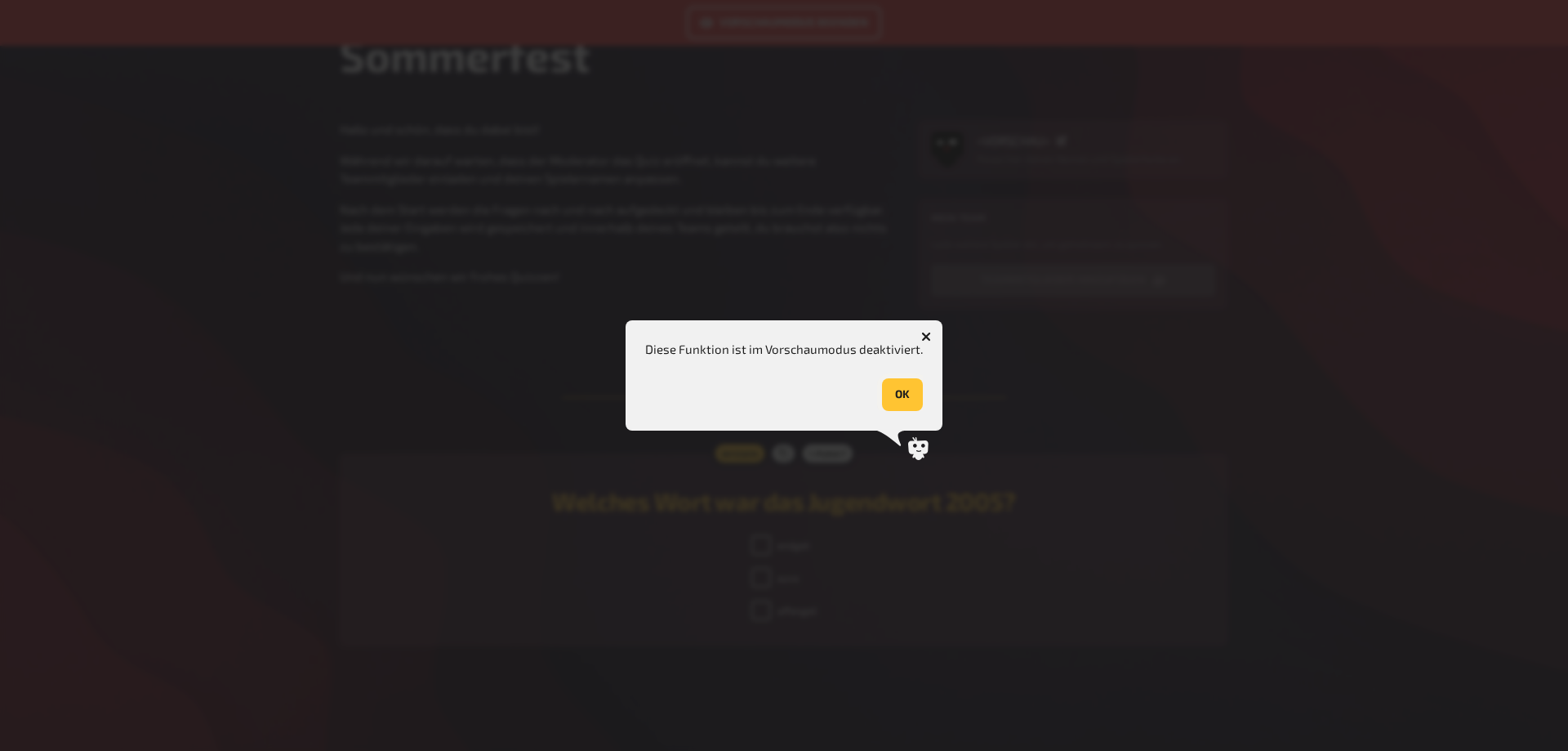 click on "OK" at bounding box center [902, 395] 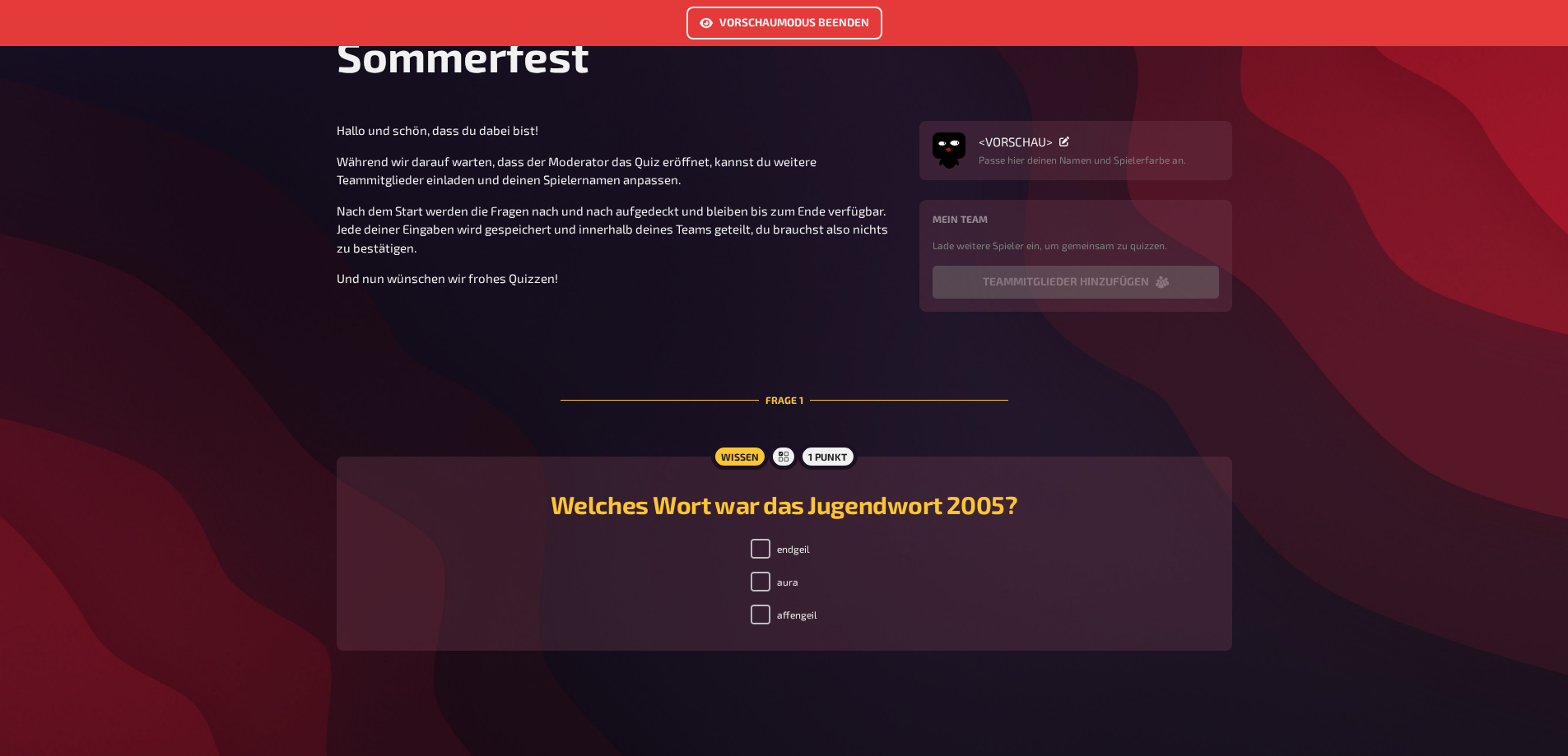 scroll, scrollTop: 0, scrollLeft: 0, axis: both 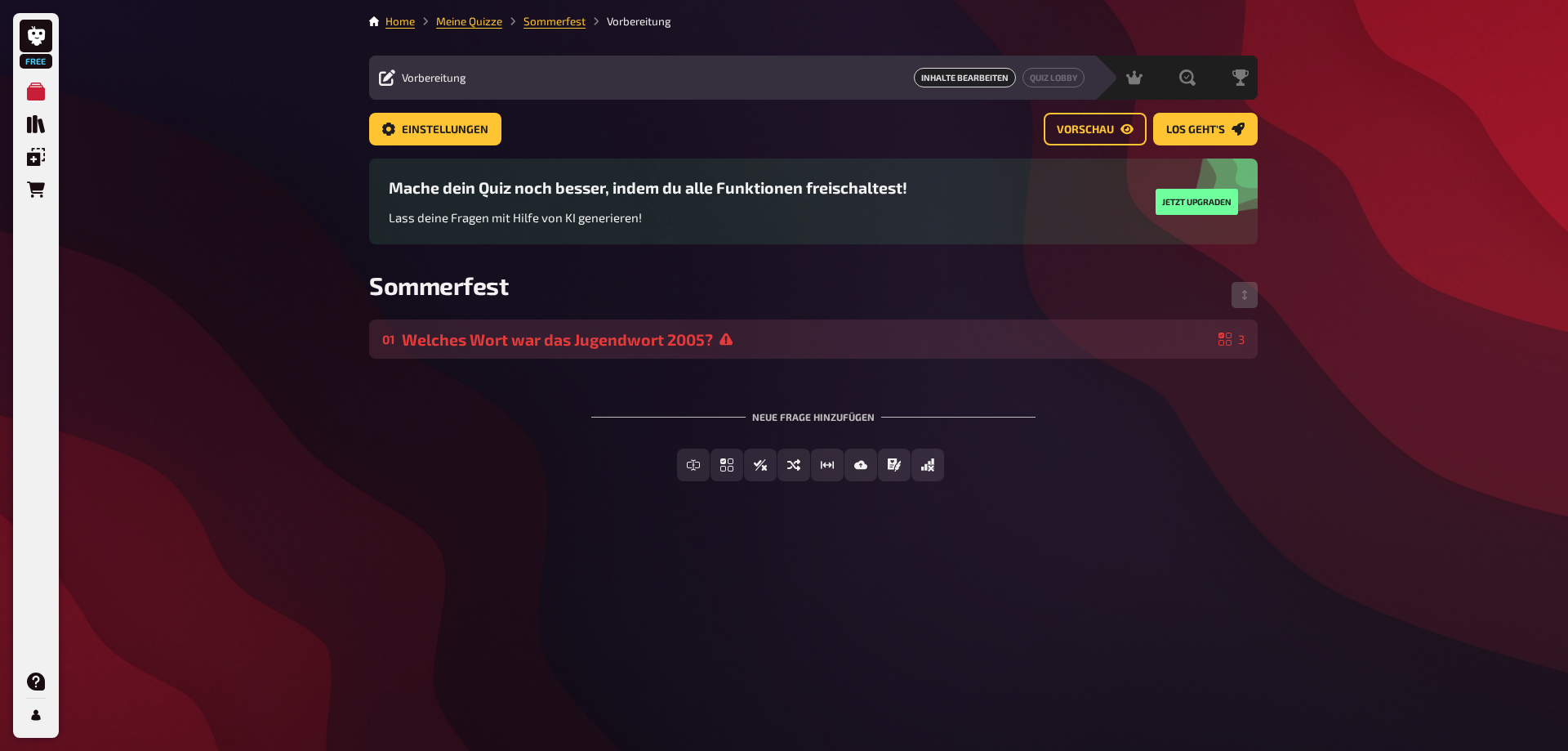 click on "Welches Wort war das Jugendwort 2005?" at bounding box center (807, 339) 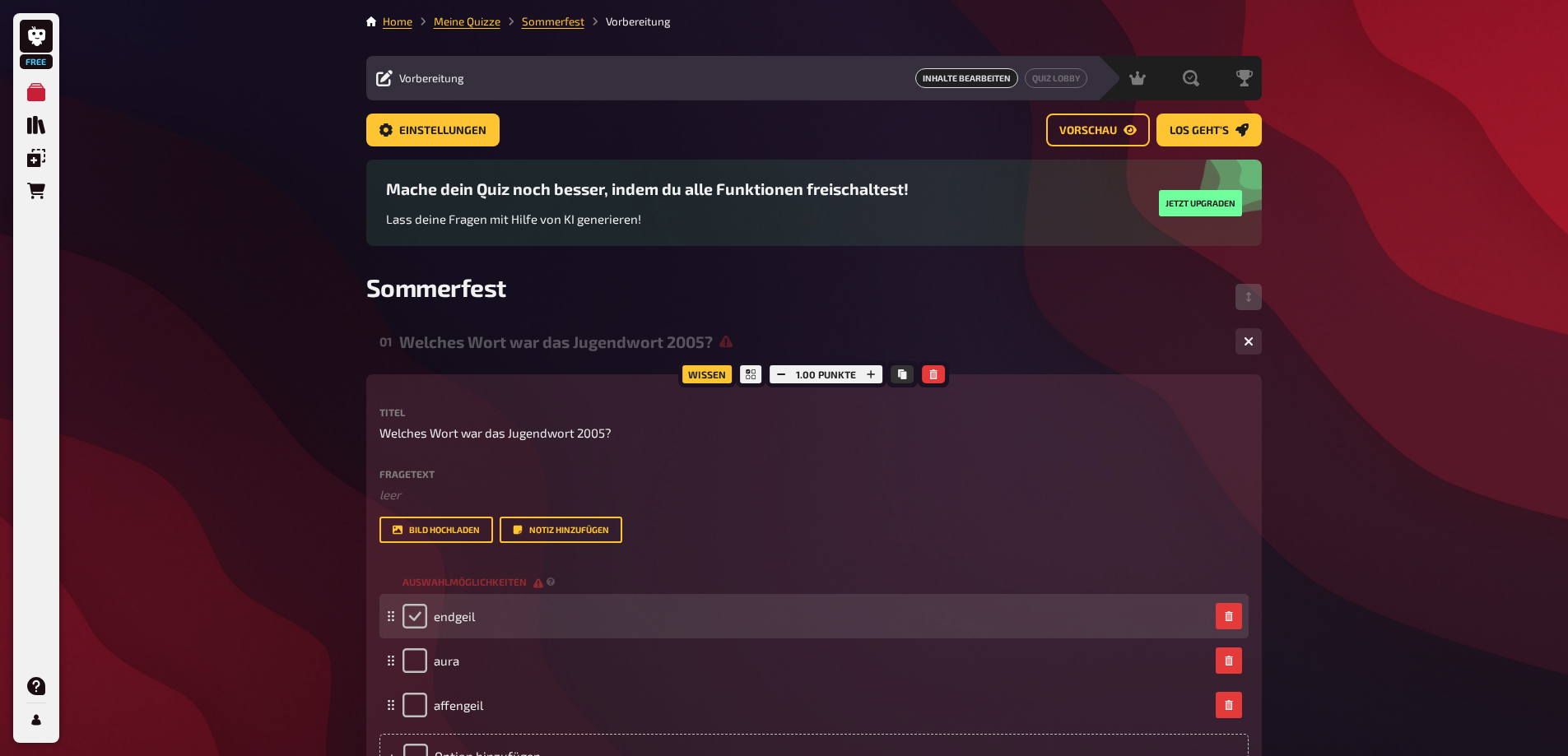 click at bounding box center [415, 616] 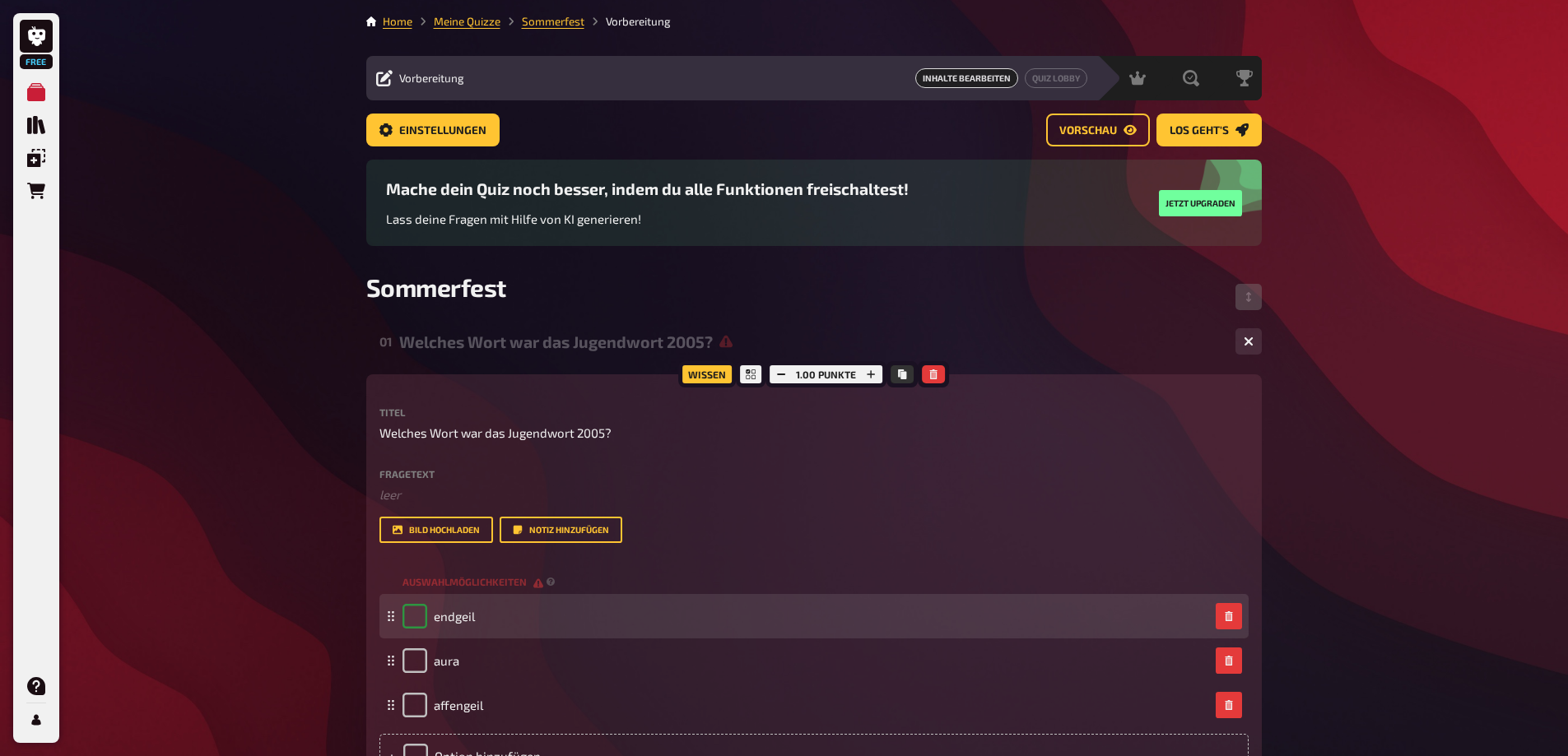 checkbox on "true" 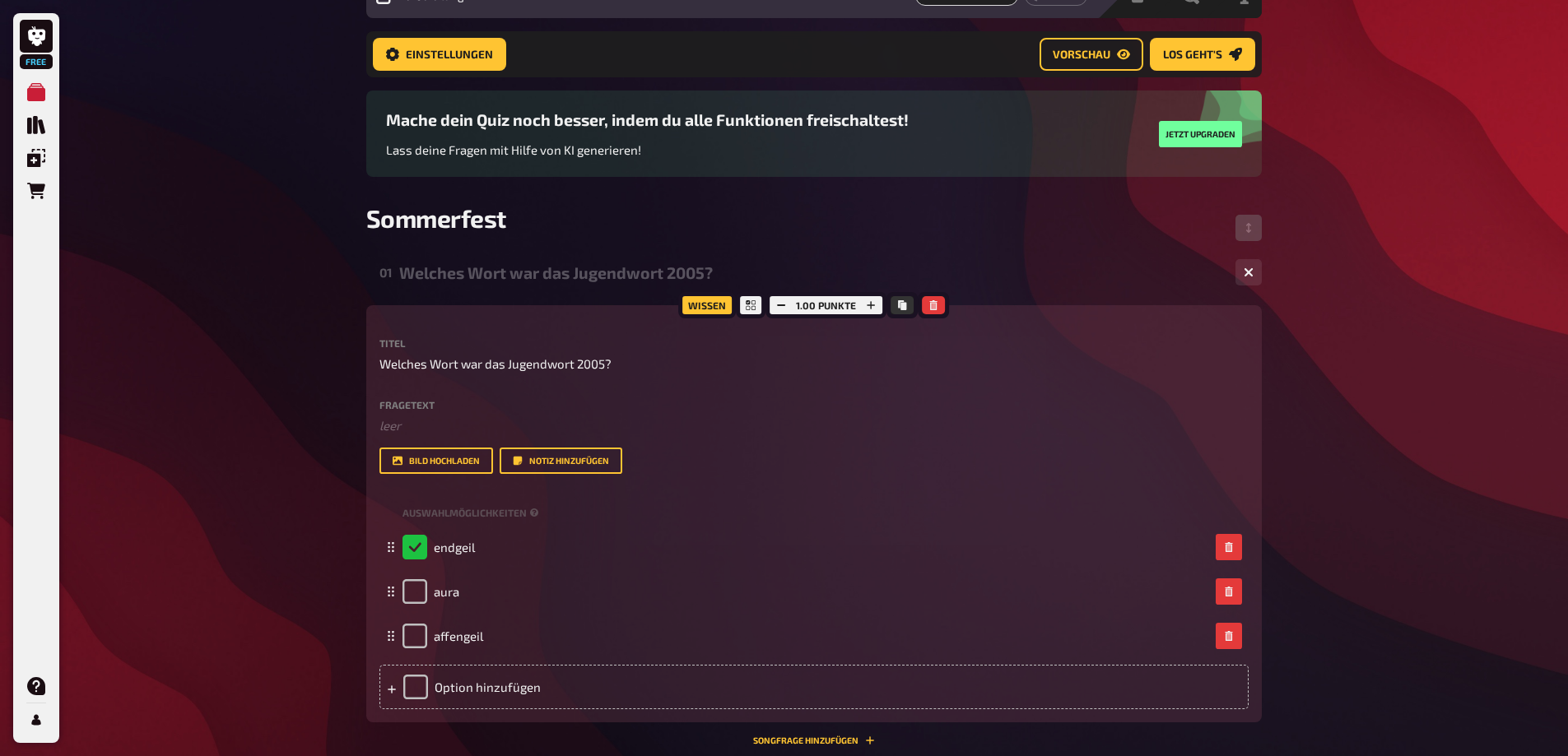 scroll, scrollTop: 260, scrollLeft: 0, axis: vertical 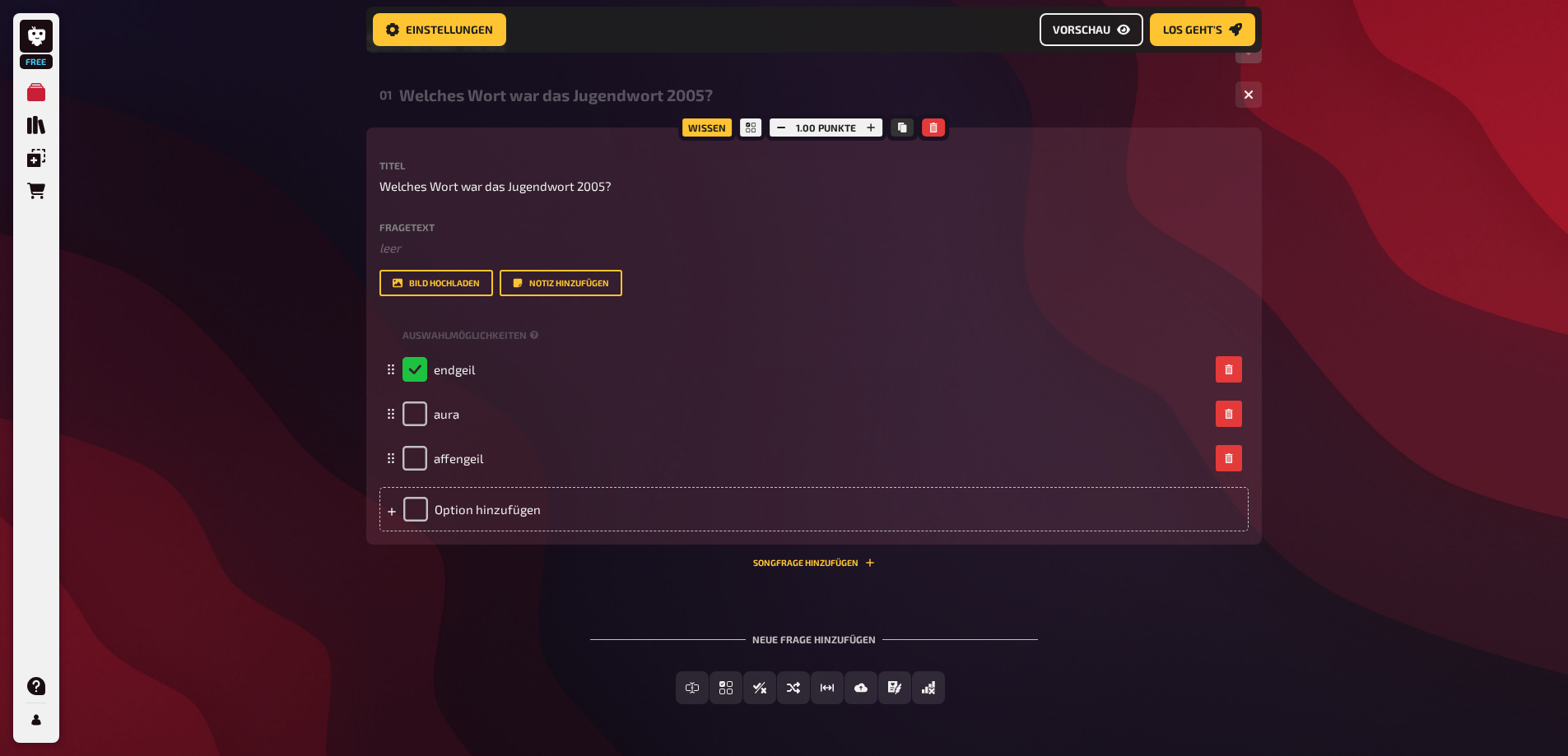 click on "Vorschau" at bounding box center [1082, 30] 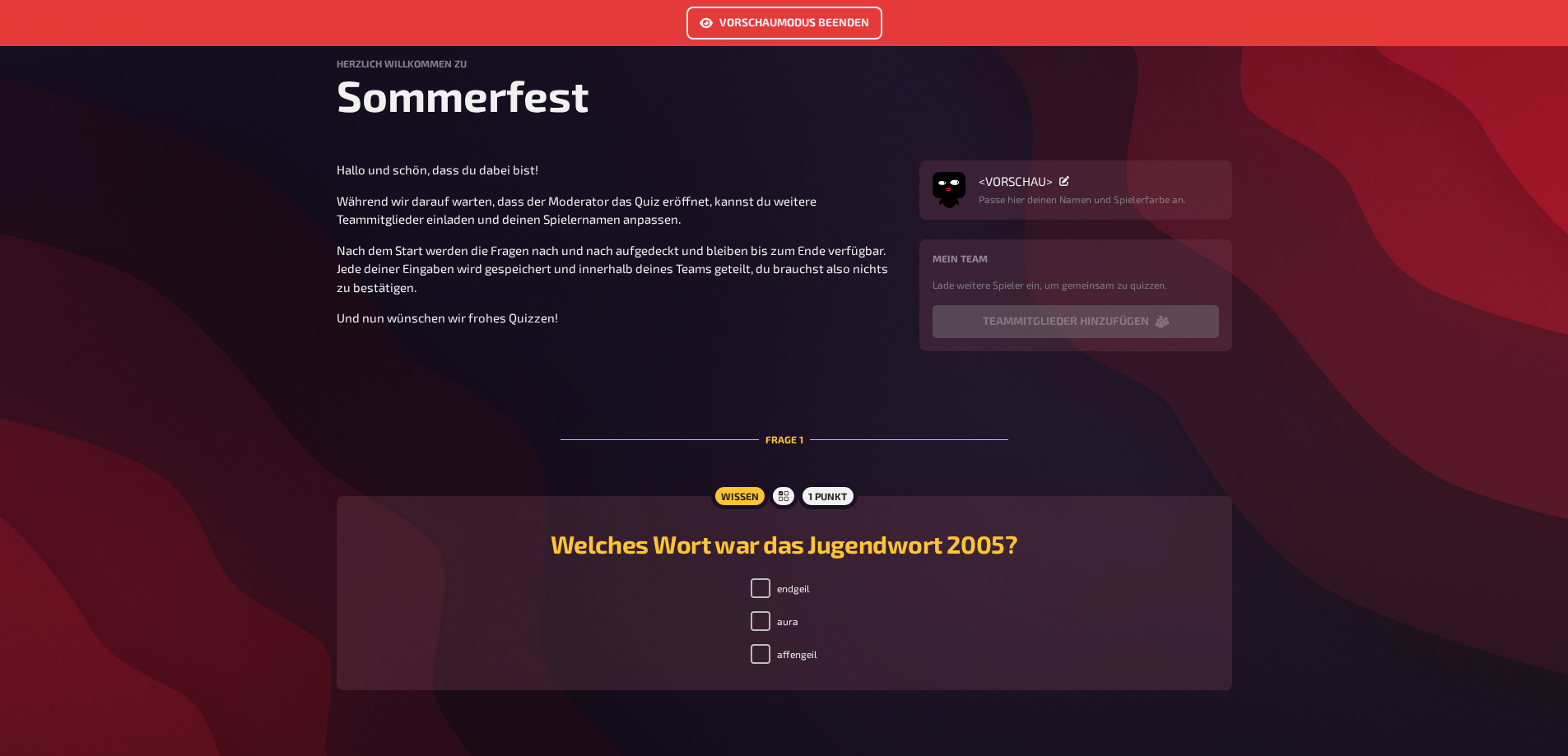 scroll, scrollTop: 231, scrollLeft: 0, axis: vertical 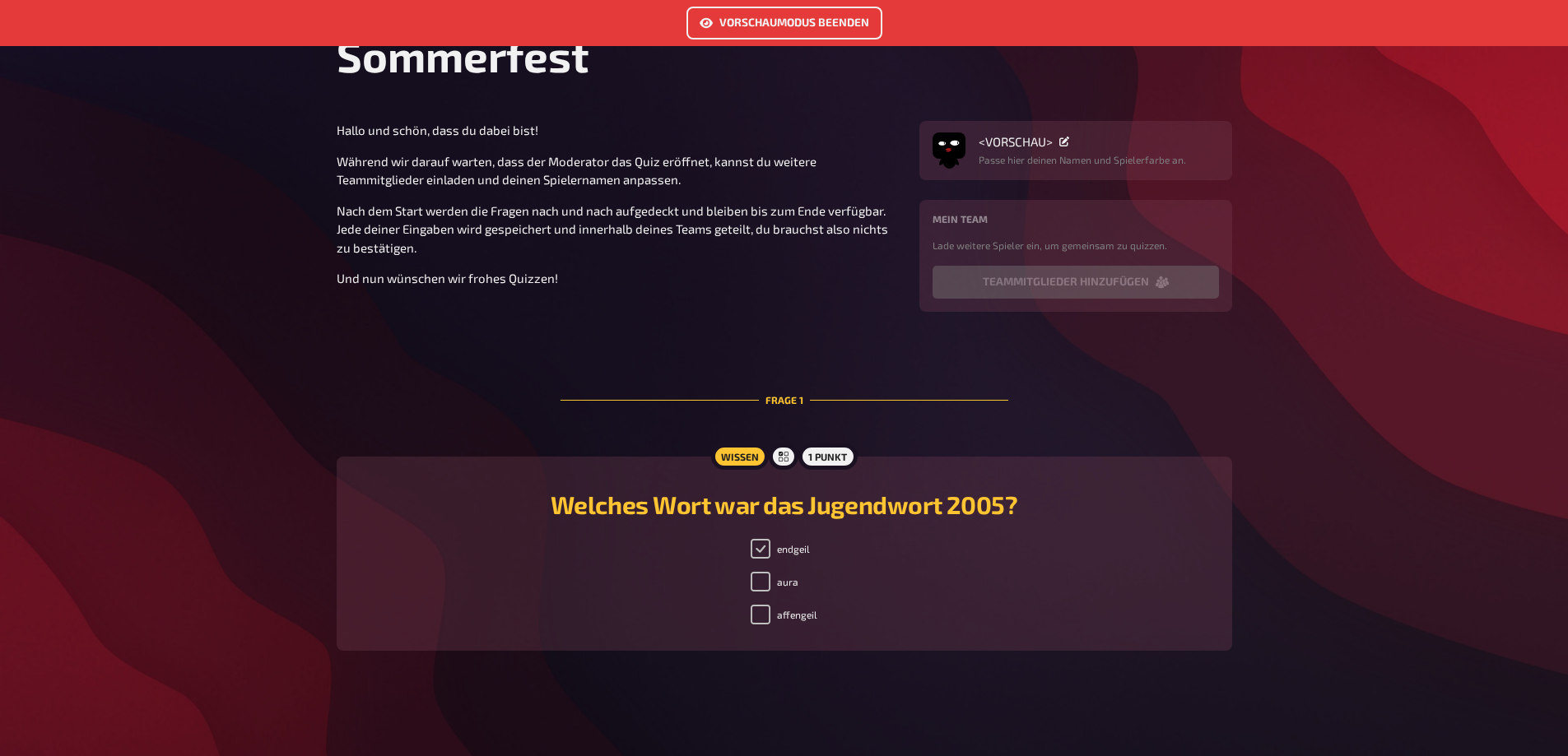click on "endgeil" at bounding box center (761, 549) 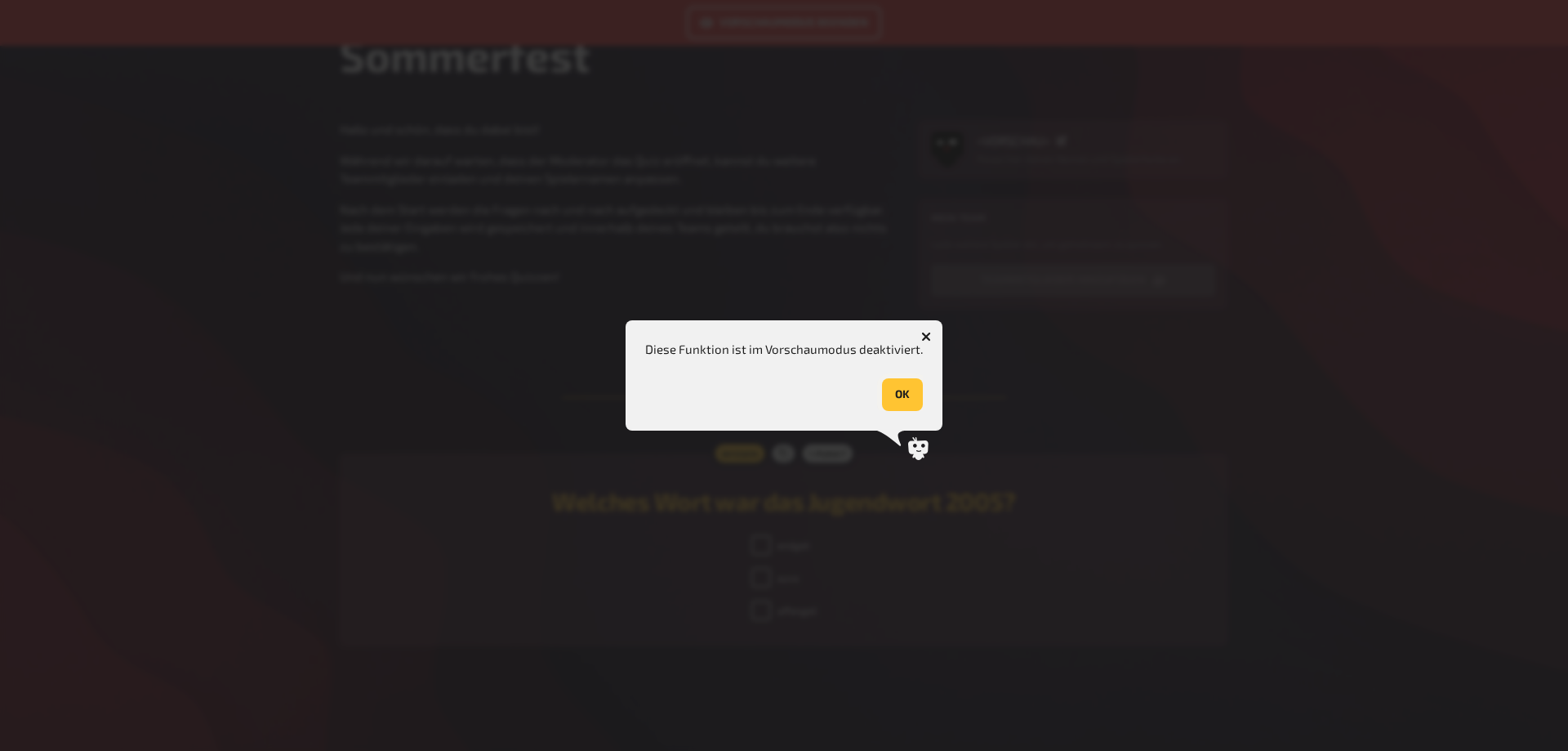 click on "OK" at bounding box center [902, 395] 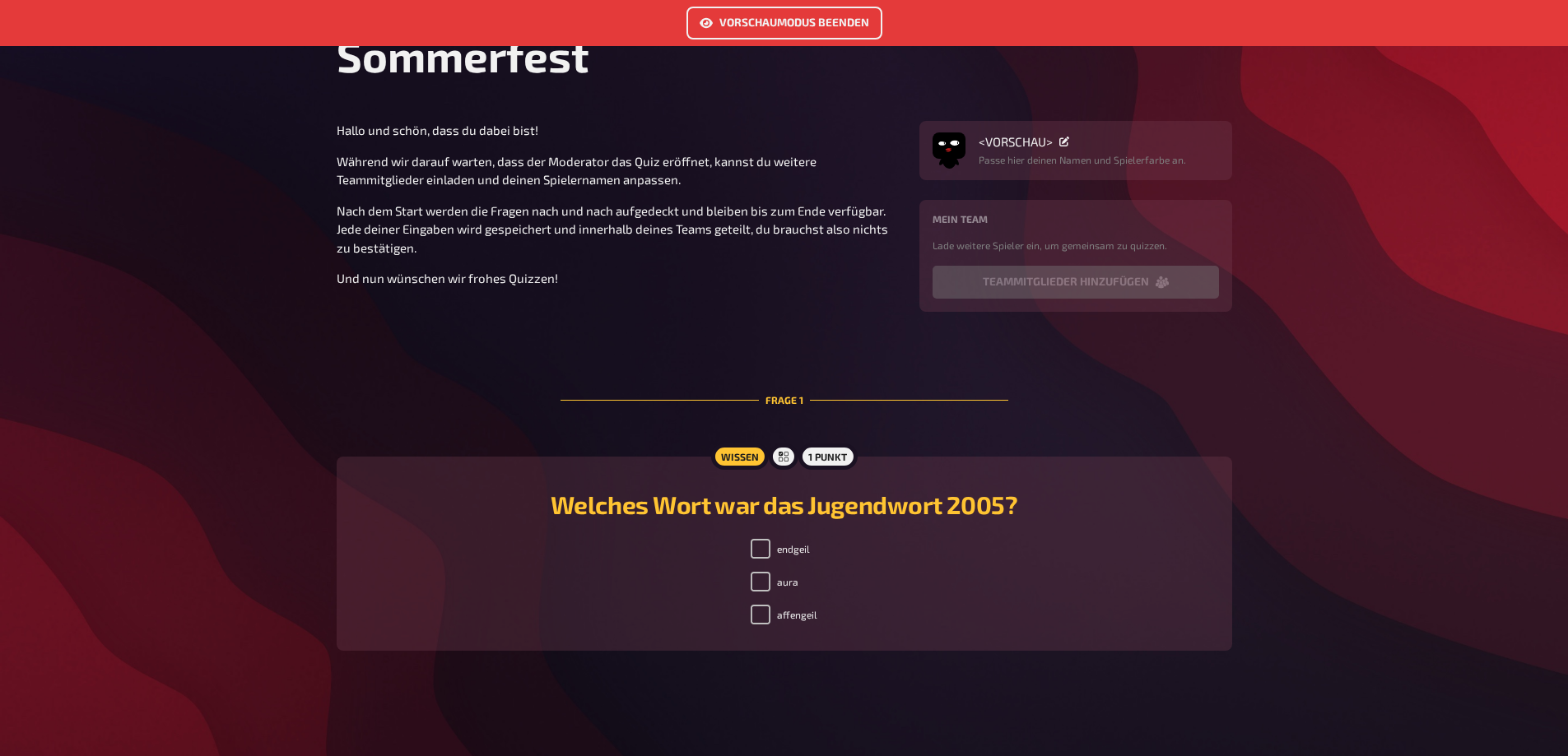 scroll, scrollTop: 0, scrollLeft: 0, axis: both 